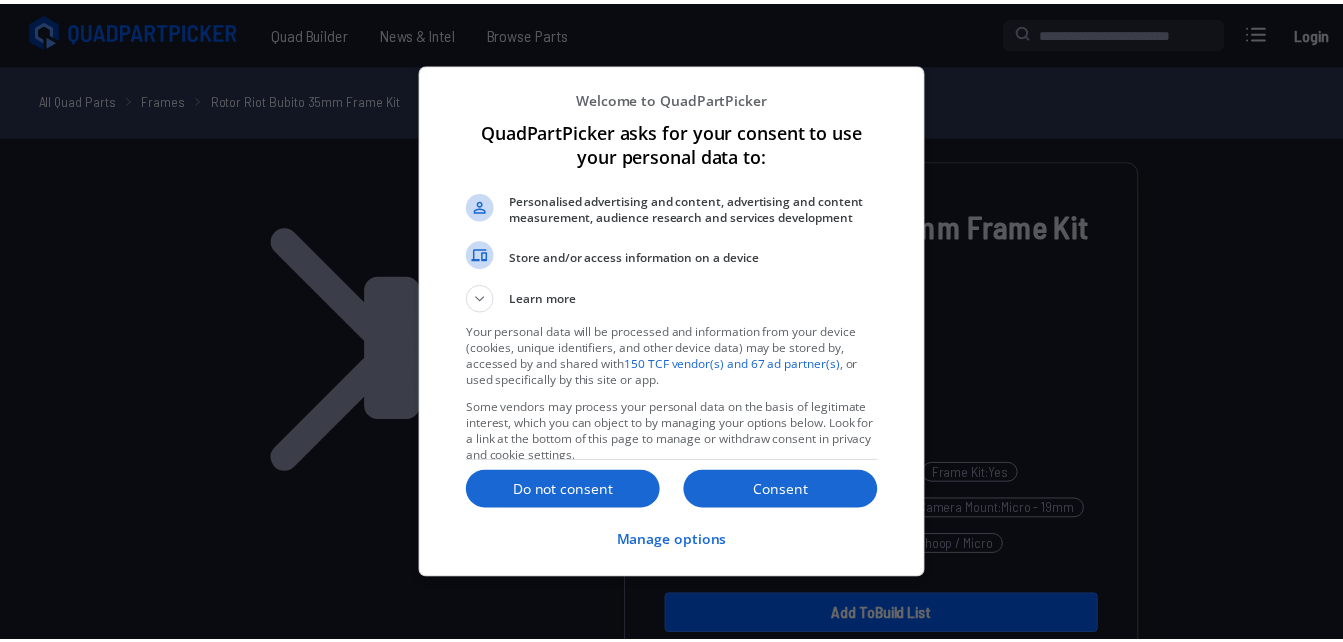 scroll, scrollTop: 0, scrollLeft: 0, axis: both 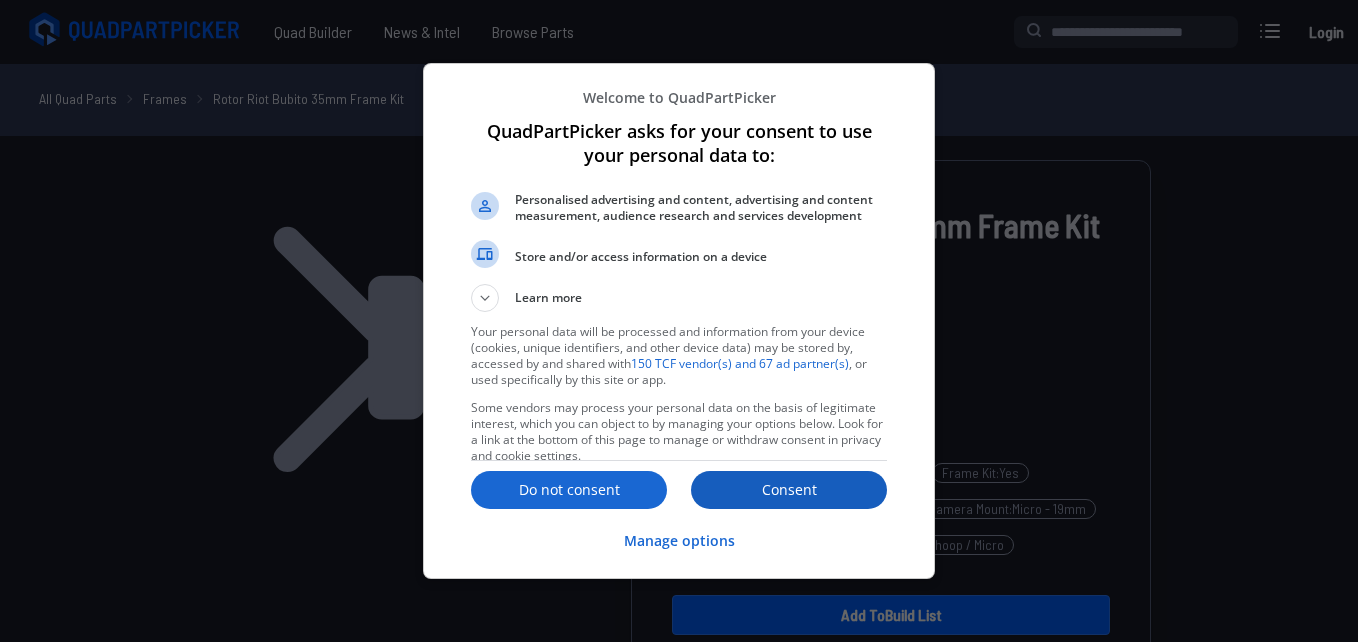 click on "Consent" at bounding box center [789, 490] 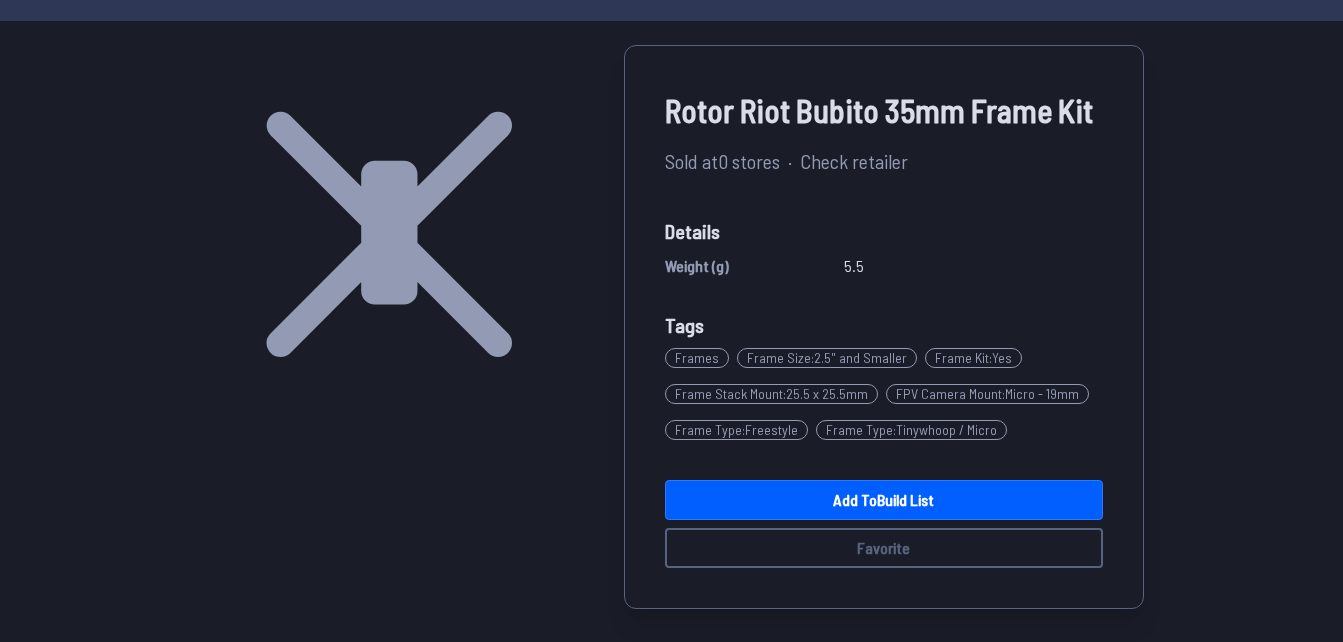 scroll, scrollTop: 120, scrollLeft: 0, axis: vertical 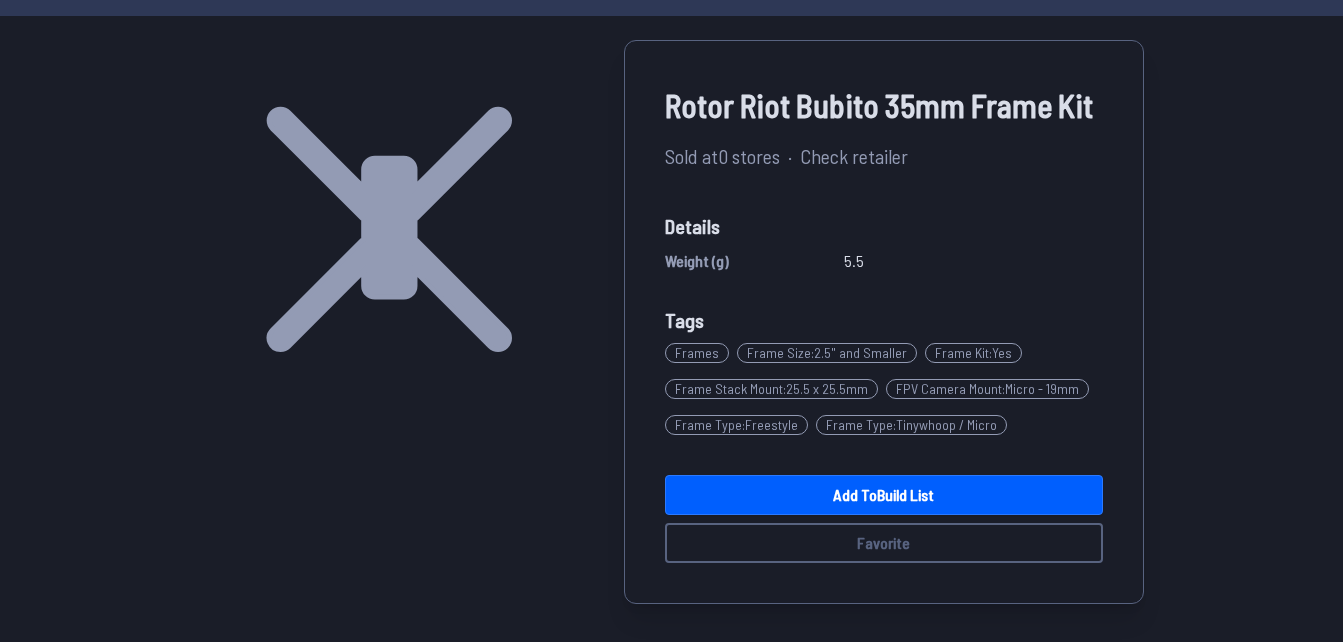 click on "Frames" at bounding box center [701, 353] 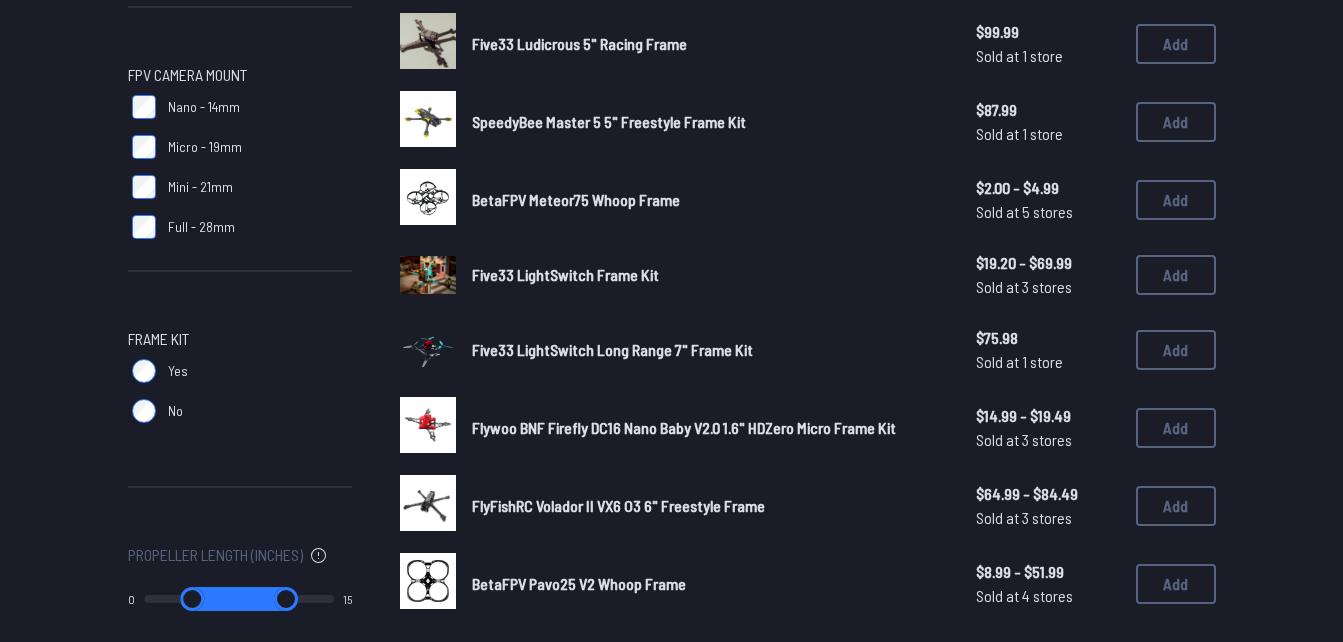 scroll, scrollTop: 1240, scrollLeft: 0, axis: vertical 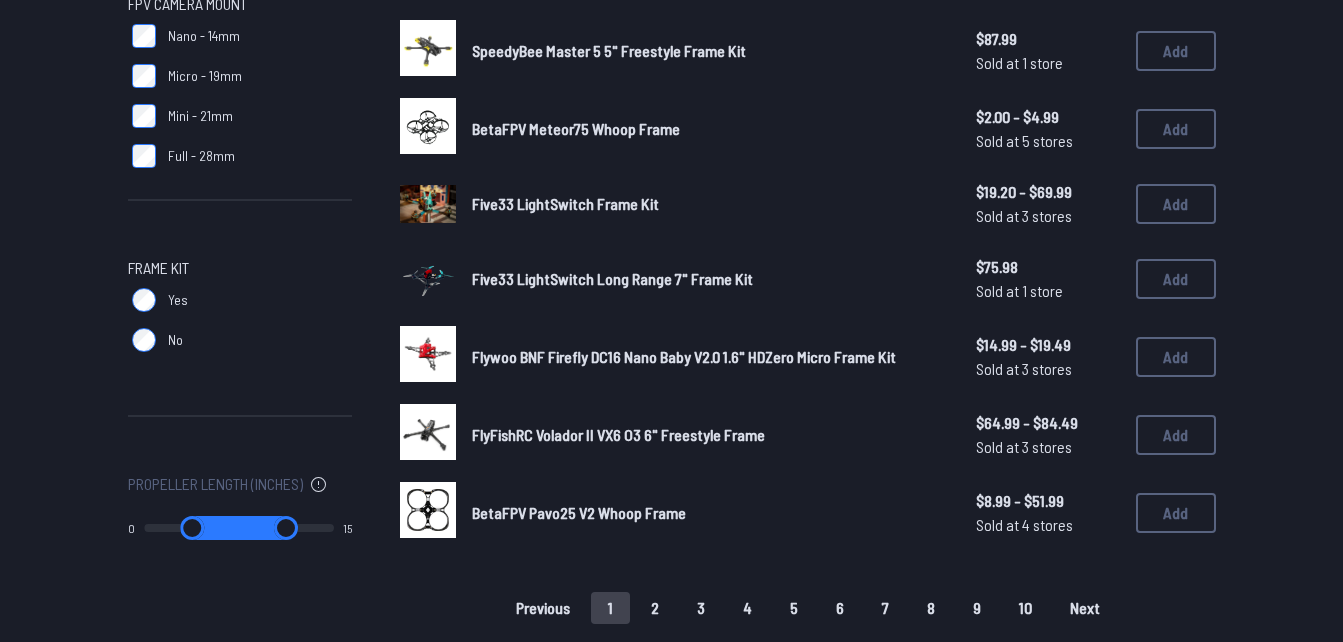 click on "2" at bounding box center [655, 608] 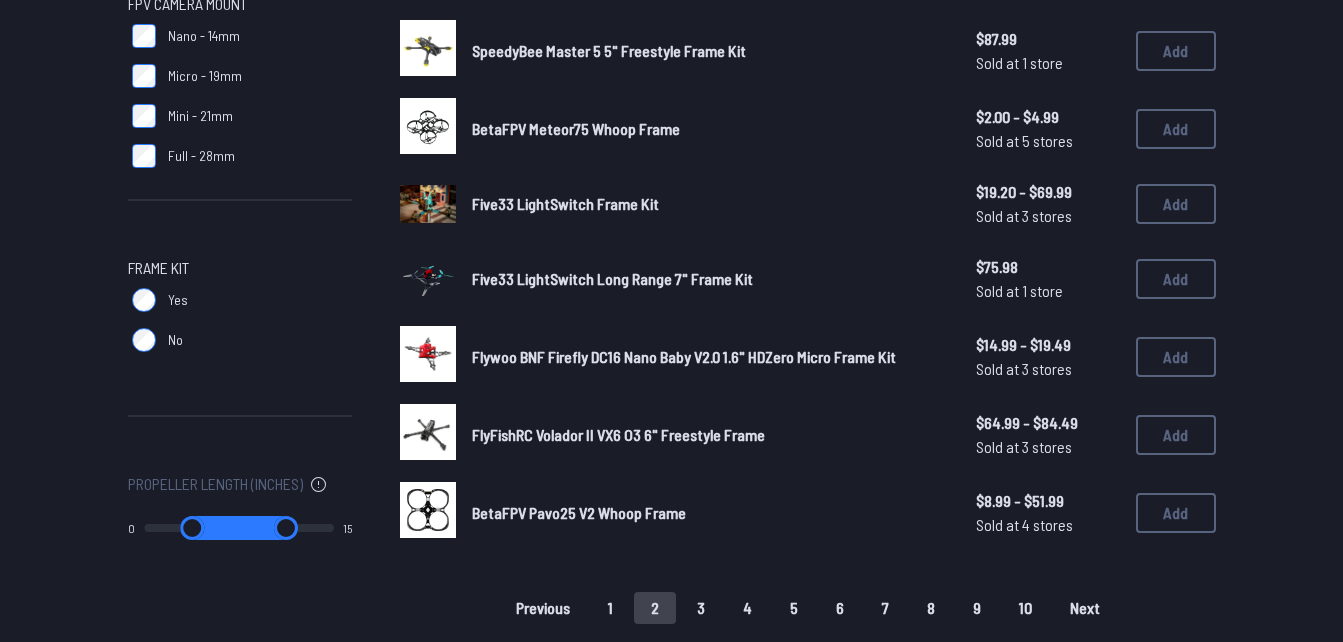 scroll, scrollTop: 0, scrollLeft: 0, axis: both 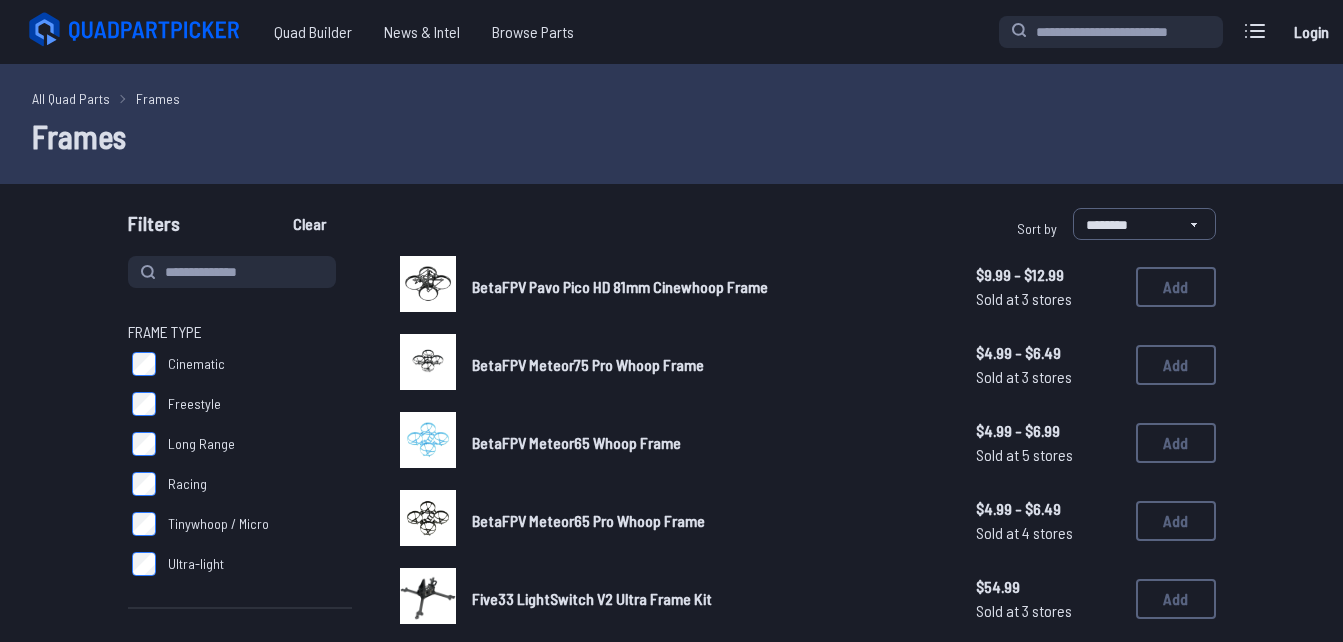 type 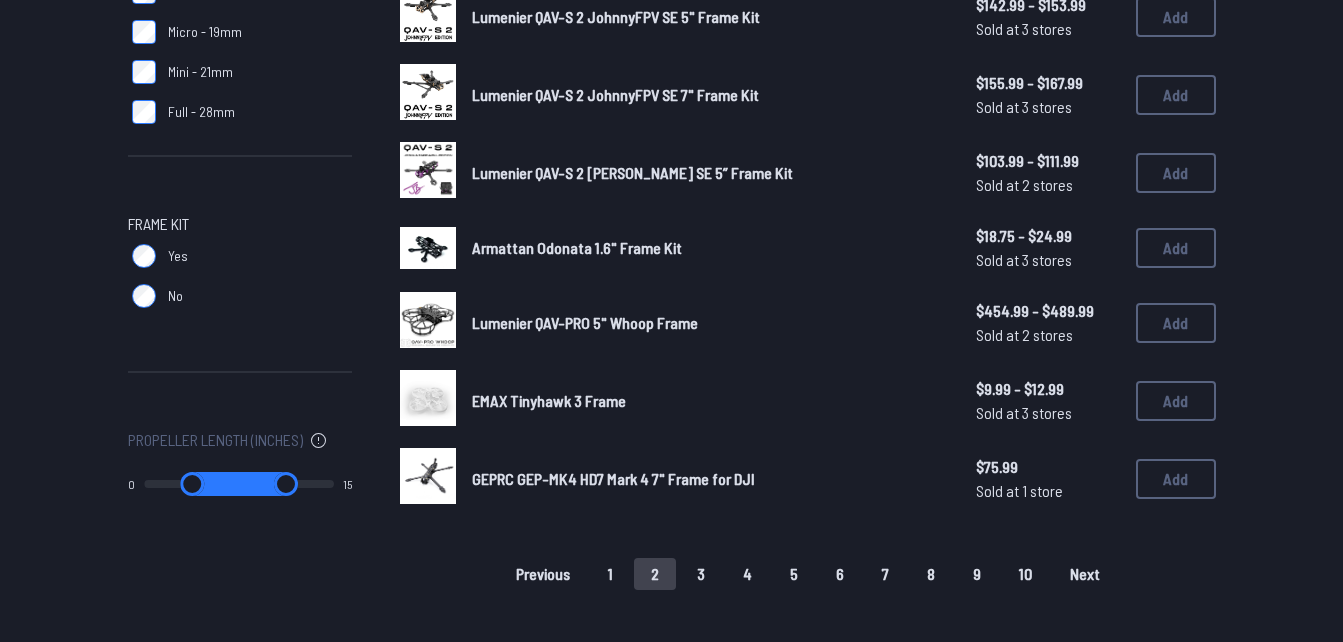 scroll, scrollTop: 1320, scrollLeft: 0, axis: vertical 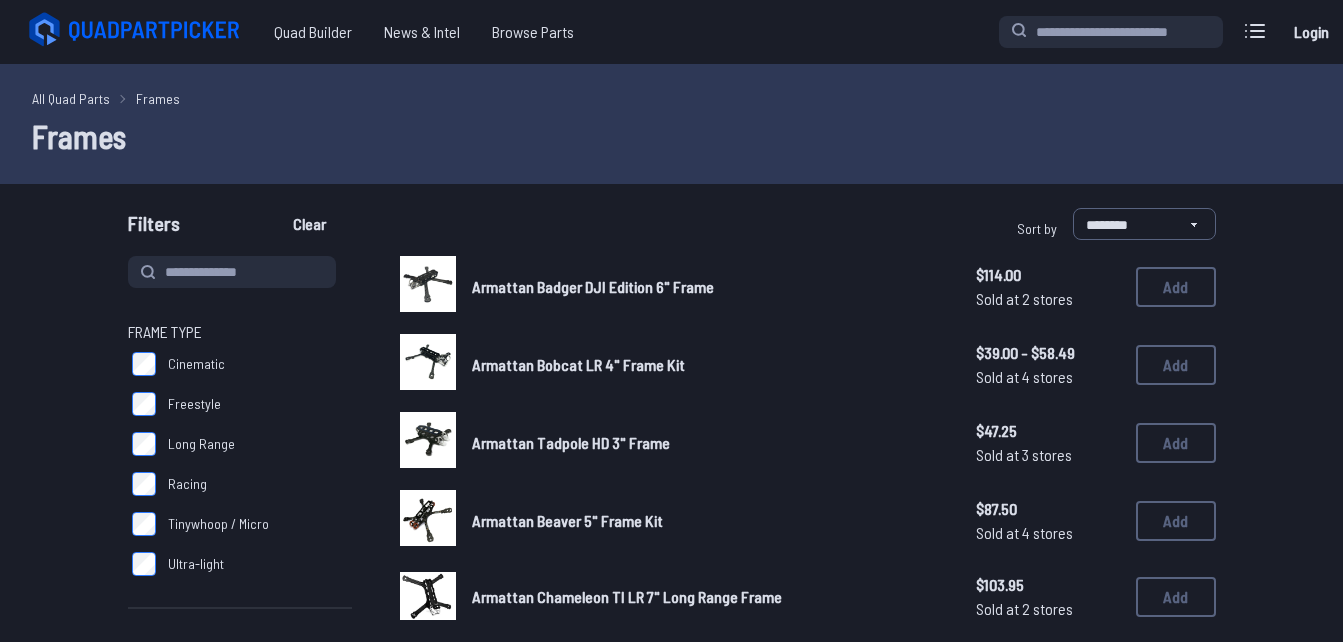 drag, startPoint x: 324, startPoint y: 440, endPoint x: 228, endPoint y: 443, distance: 96.04687 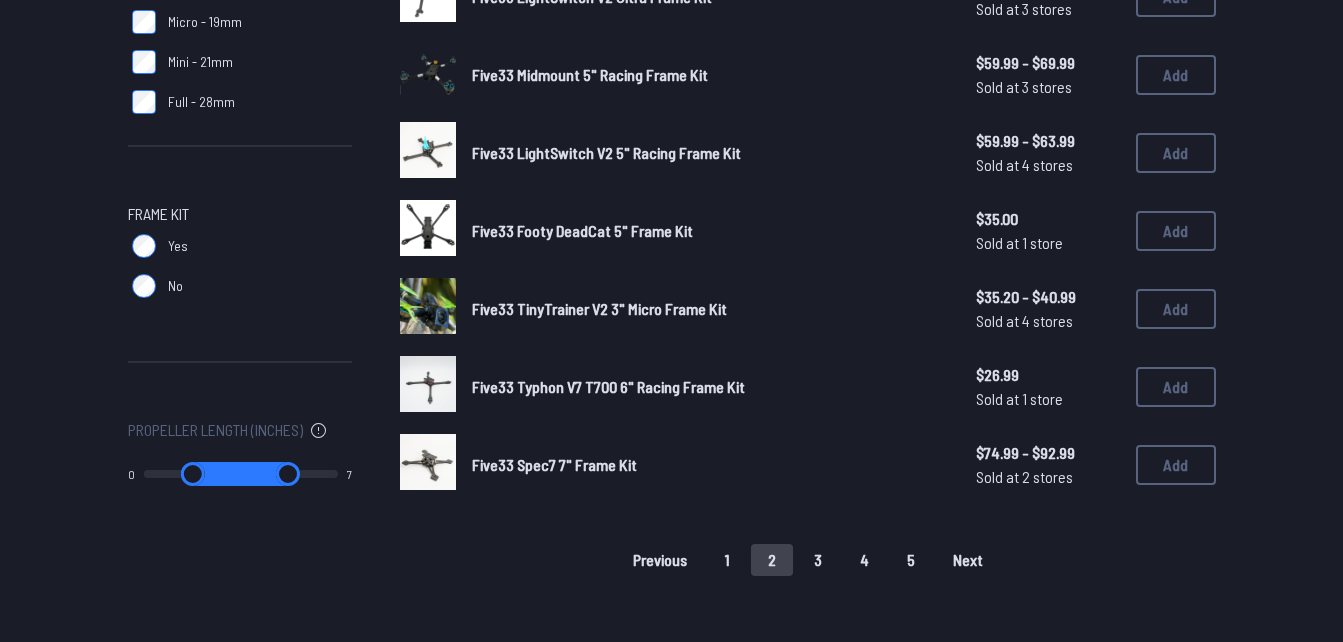 scroll, scrollTop: 1323, scrollLeft: 0, axis: vertical 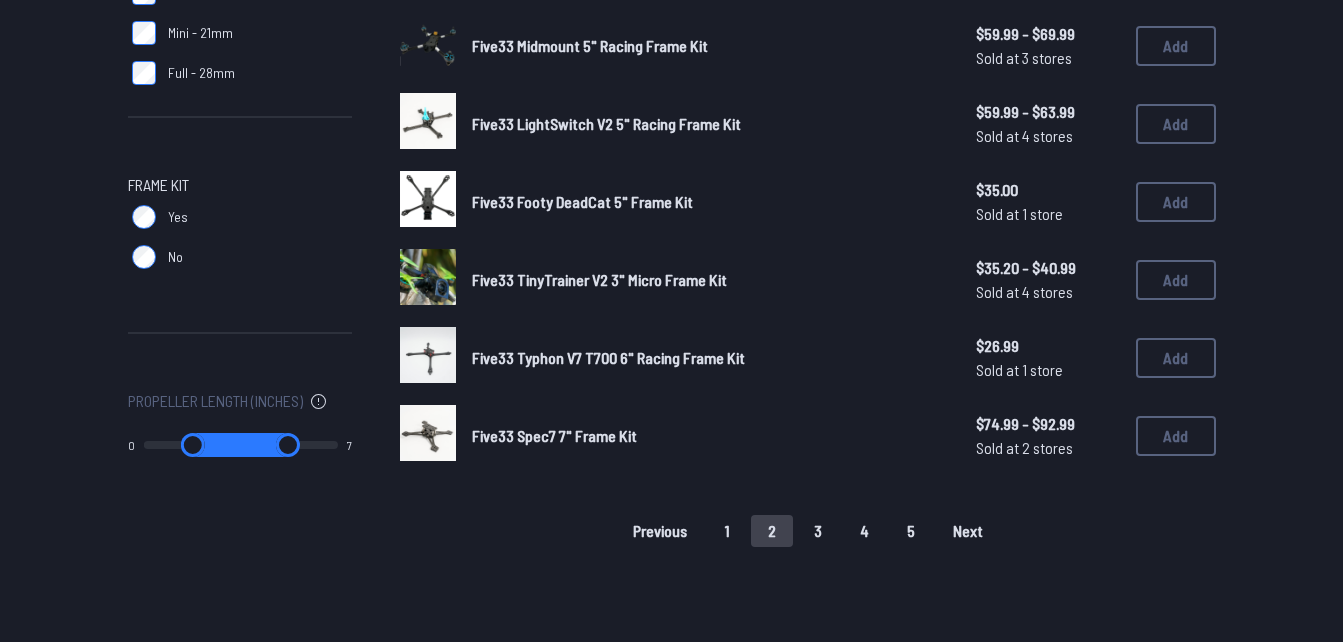 drag, startPoint x: 249, startPoint y: 442, endPoint x: 218, endPoint y: 437, distance: 31.400637 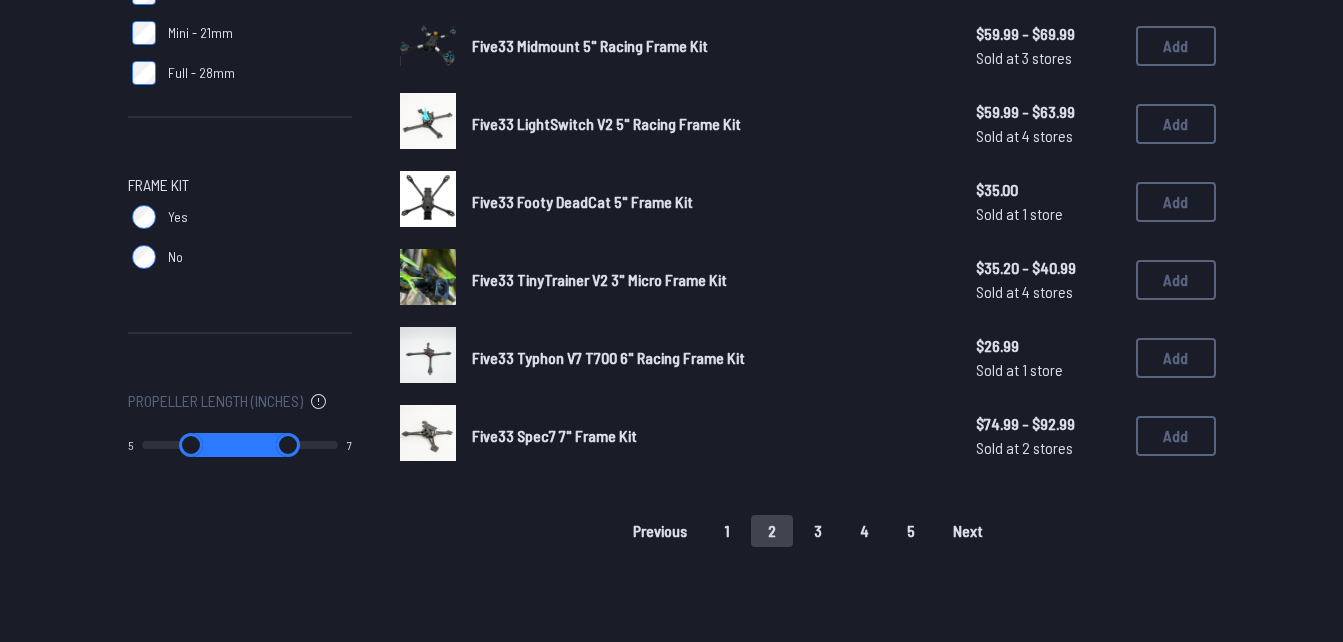 click at bounding box center (191, 445) 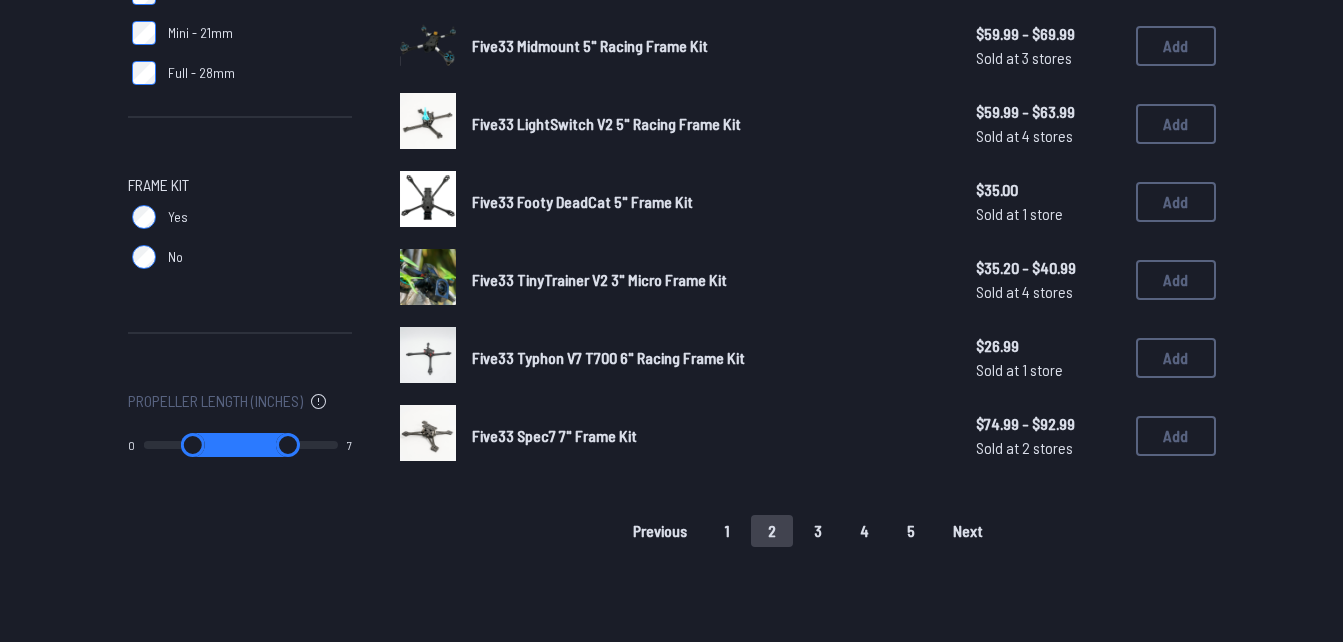 drag, startPoint x: 204, startPoint y: 440, endPoint x: 161, endPoint y: 441, distance: 43.011627 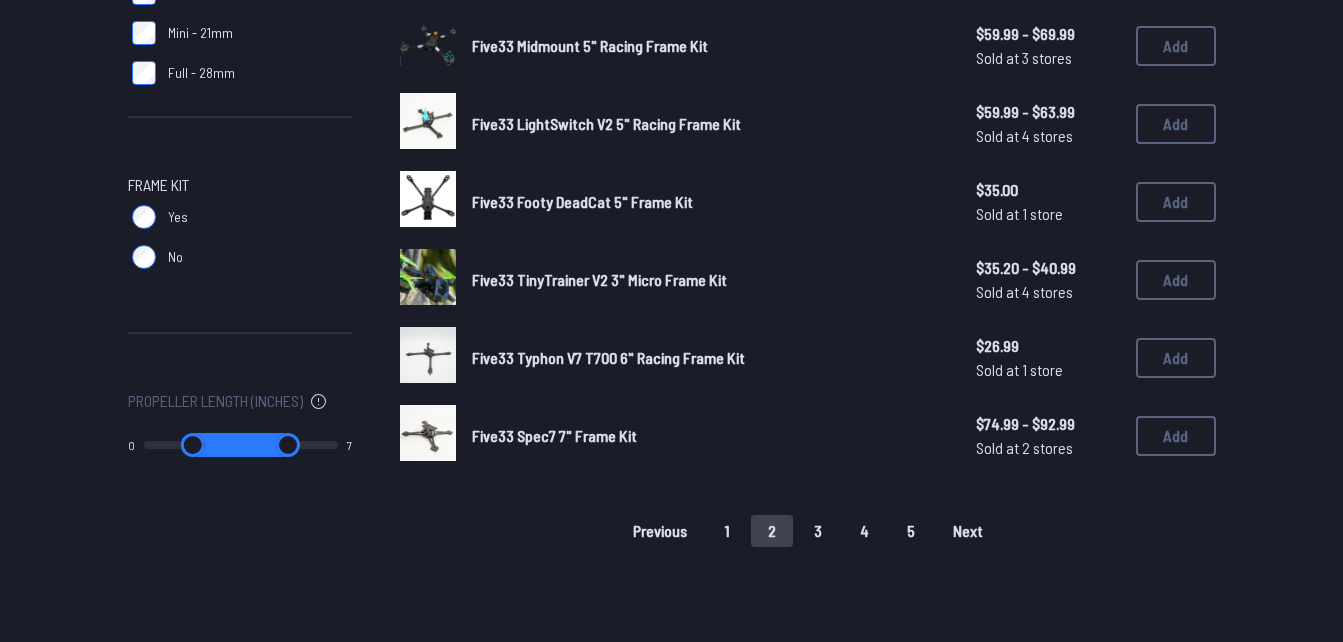 click at bounding box center (193, 445) 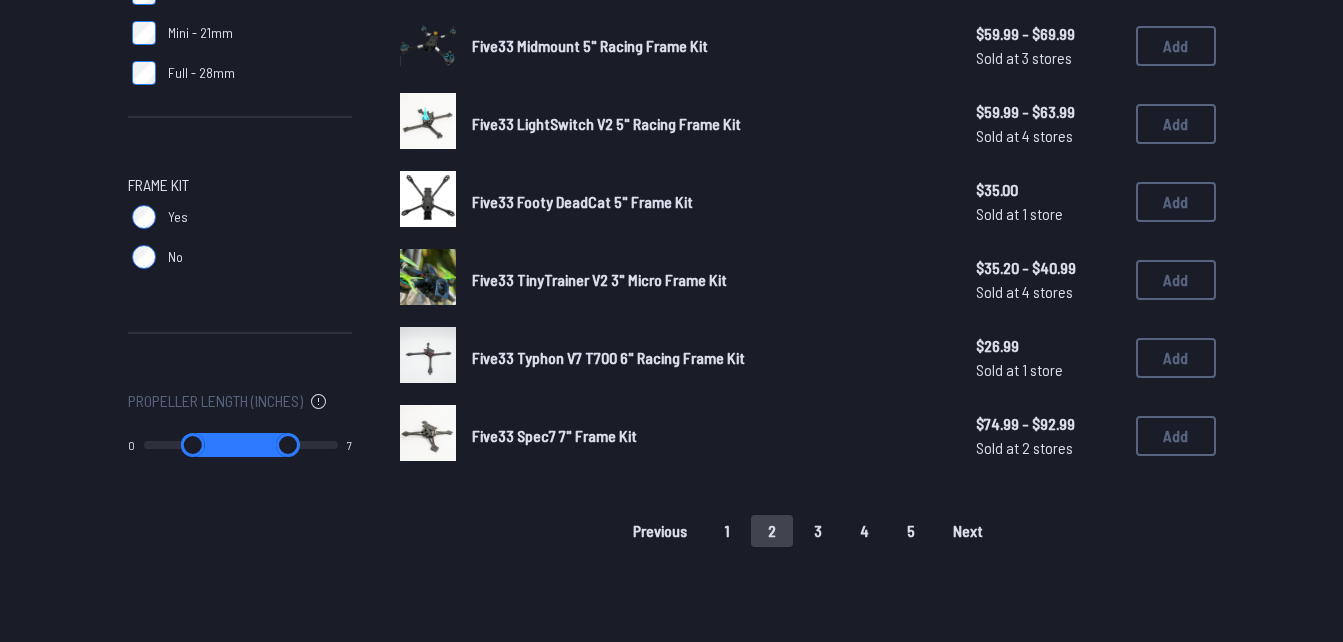 drag, startPoint x: 210, startPoint y: 440, endPoint x: 165, endPoint y: 441, distance: 45.01111 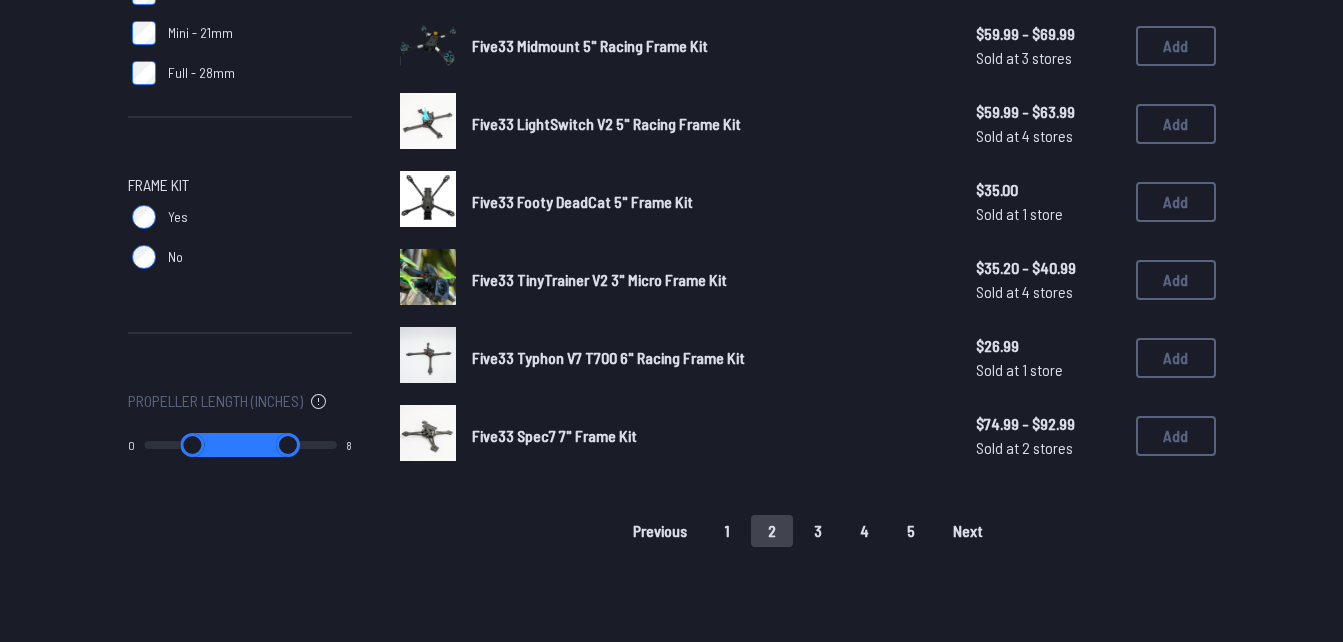 type on "*" 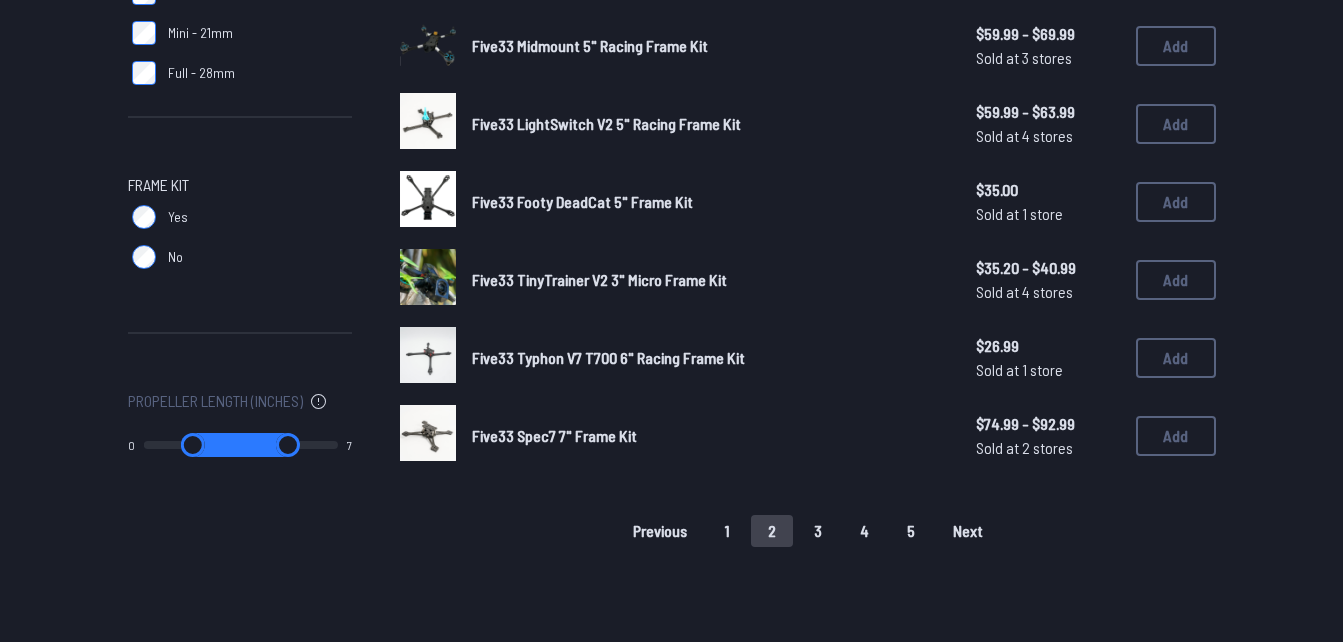drag, startPoint x: 259, startPoint y: 439, endPoint x: 207, endPoint y: 443, distance: 52.153618 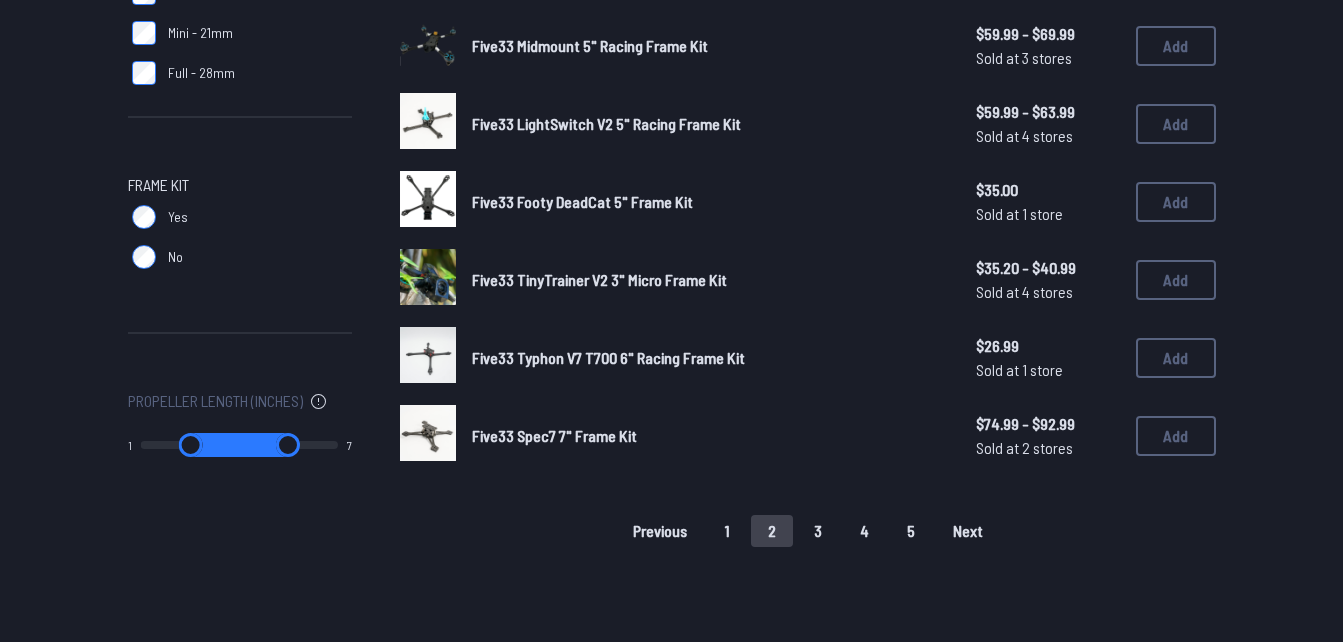 type on "*" 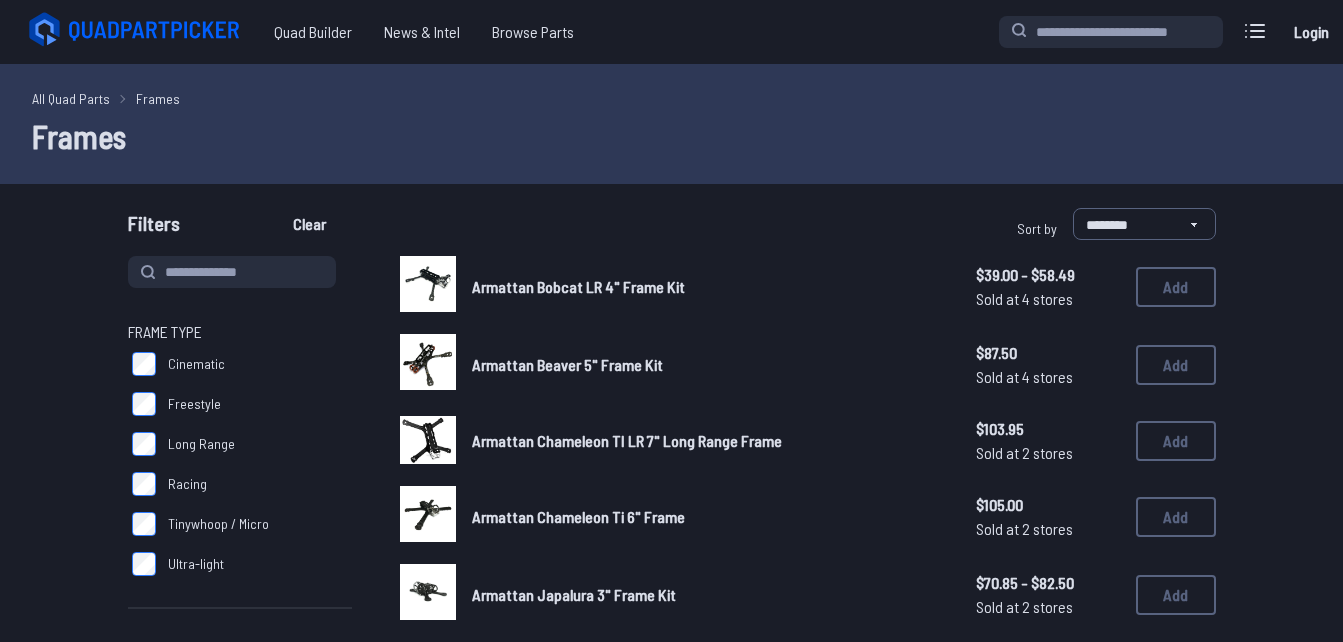 type on "*" 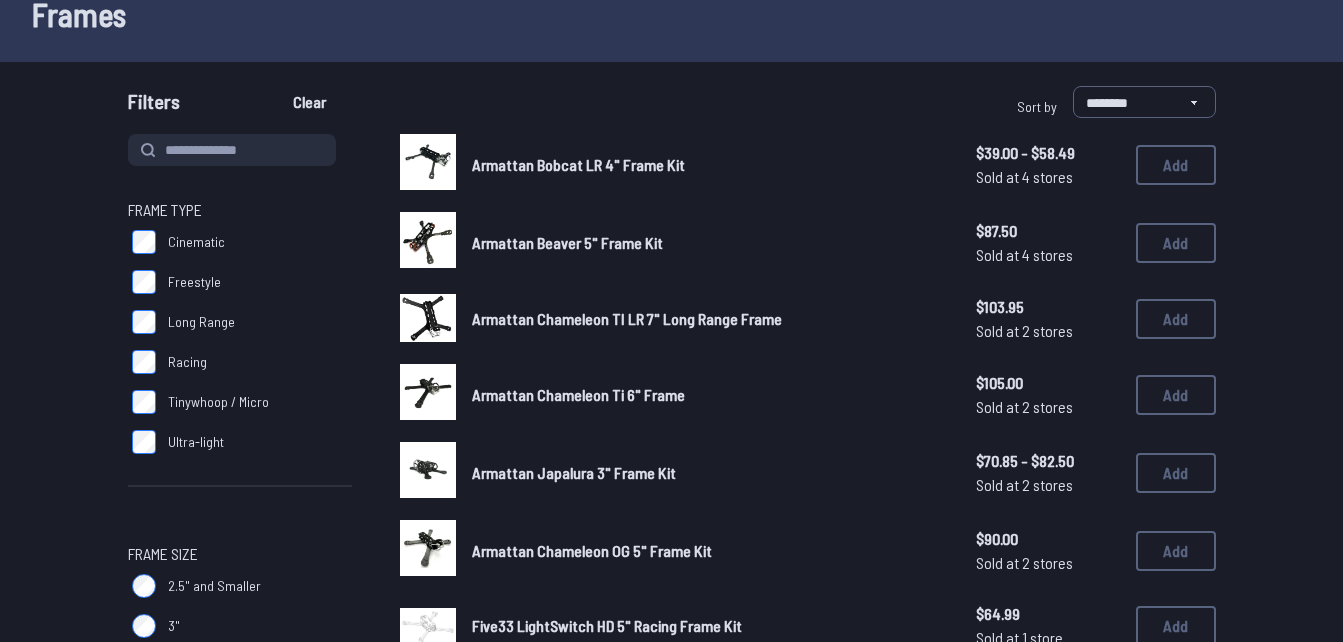 scroll, scrollTop: 146, scrollLeft: 0, axis: vertical 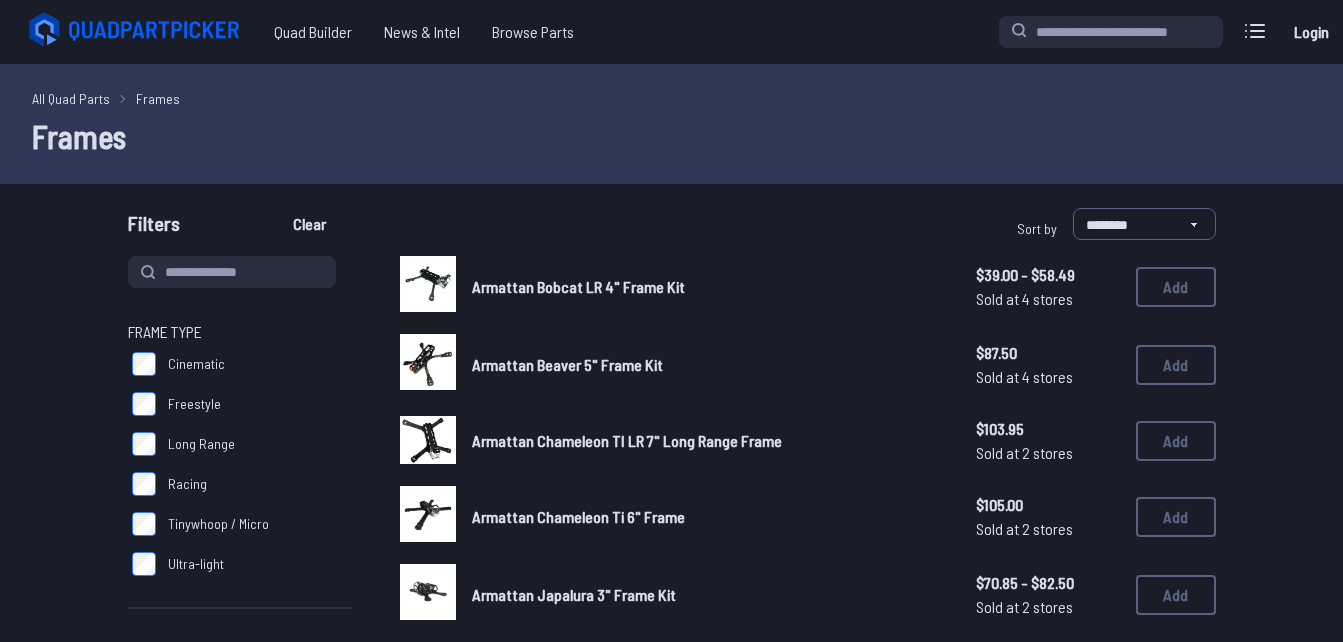 click 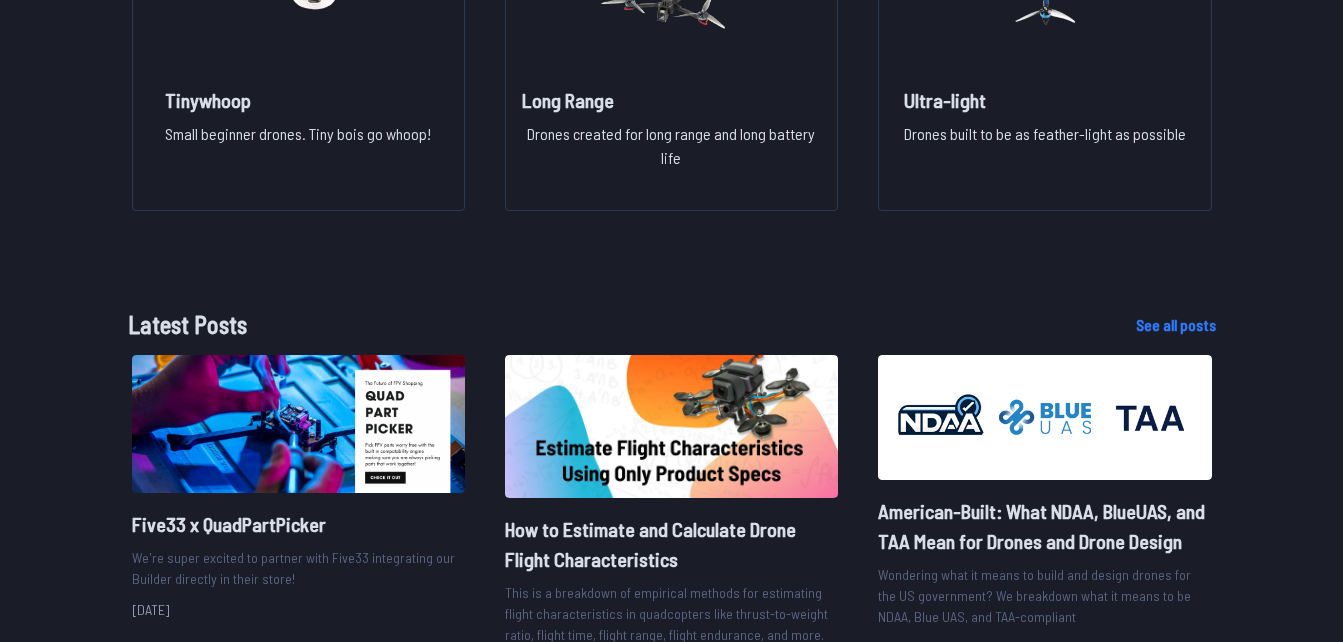 scroll, scrollTop: 2040, scrollLeft: 0, axis: vertical 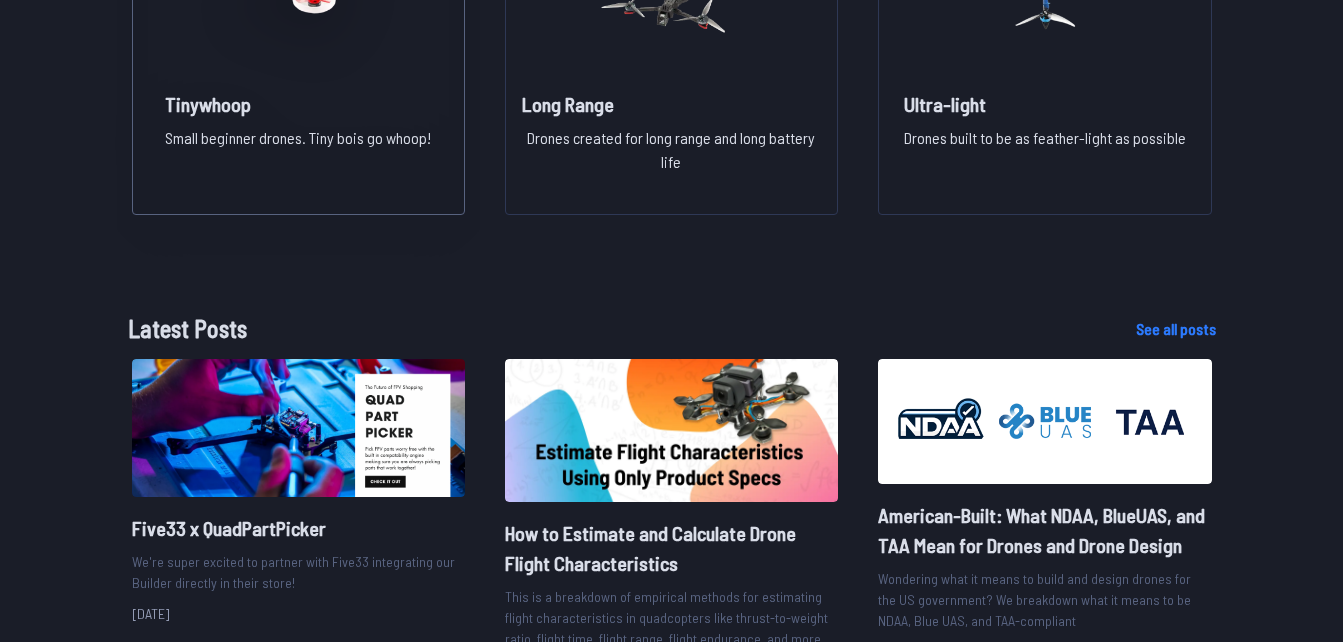 click on "Small beginner drones. Tiny bois go whoop!" at bounding box center (298, 158) 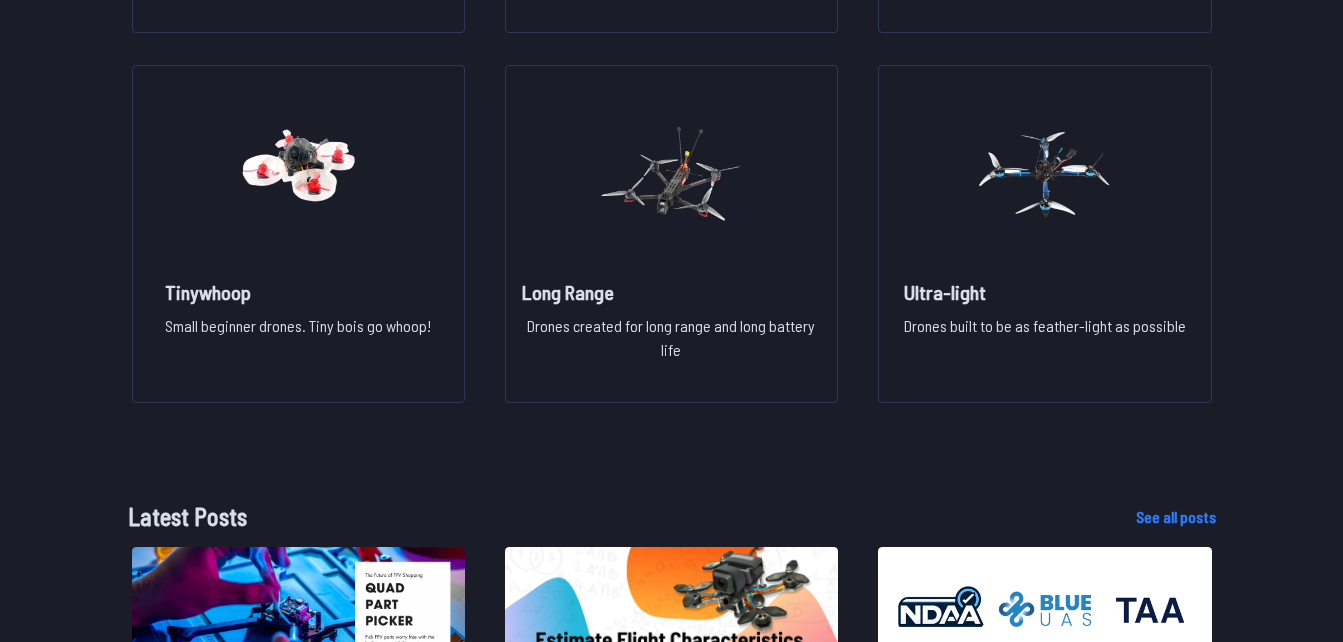 scroll, scrollTop: 1748, scrollLeft: 0, axis: vertical 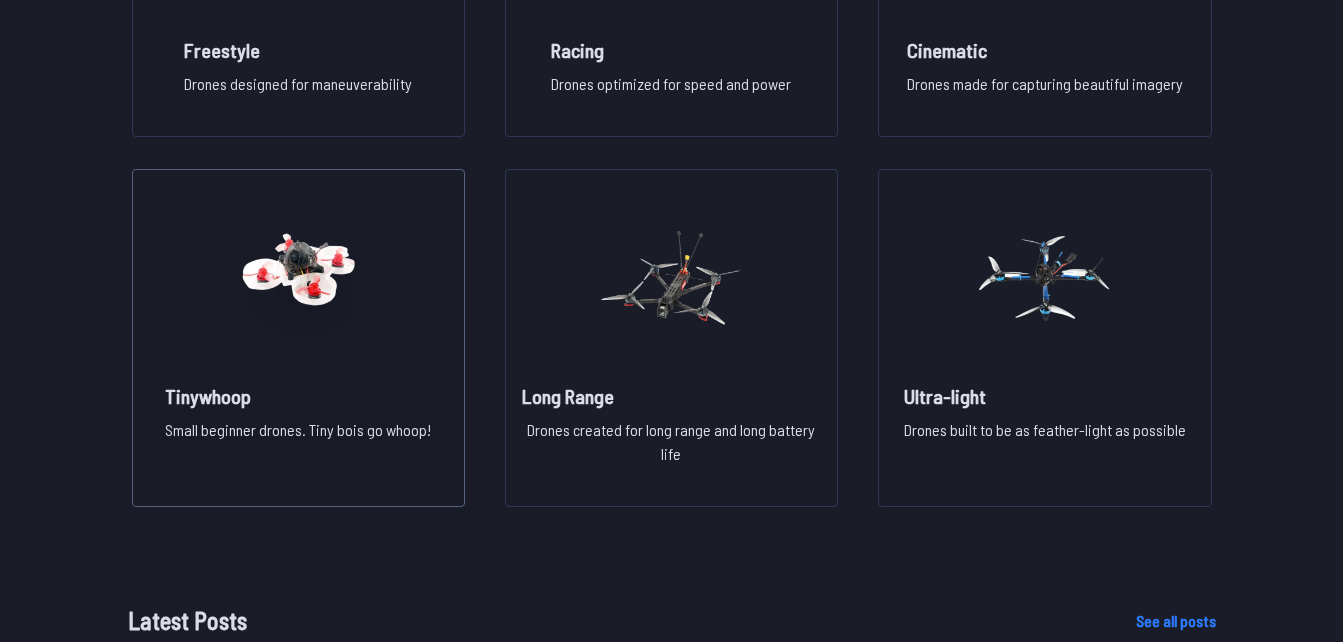 click on "Tinywhoop" at bounding box center (298, 396) 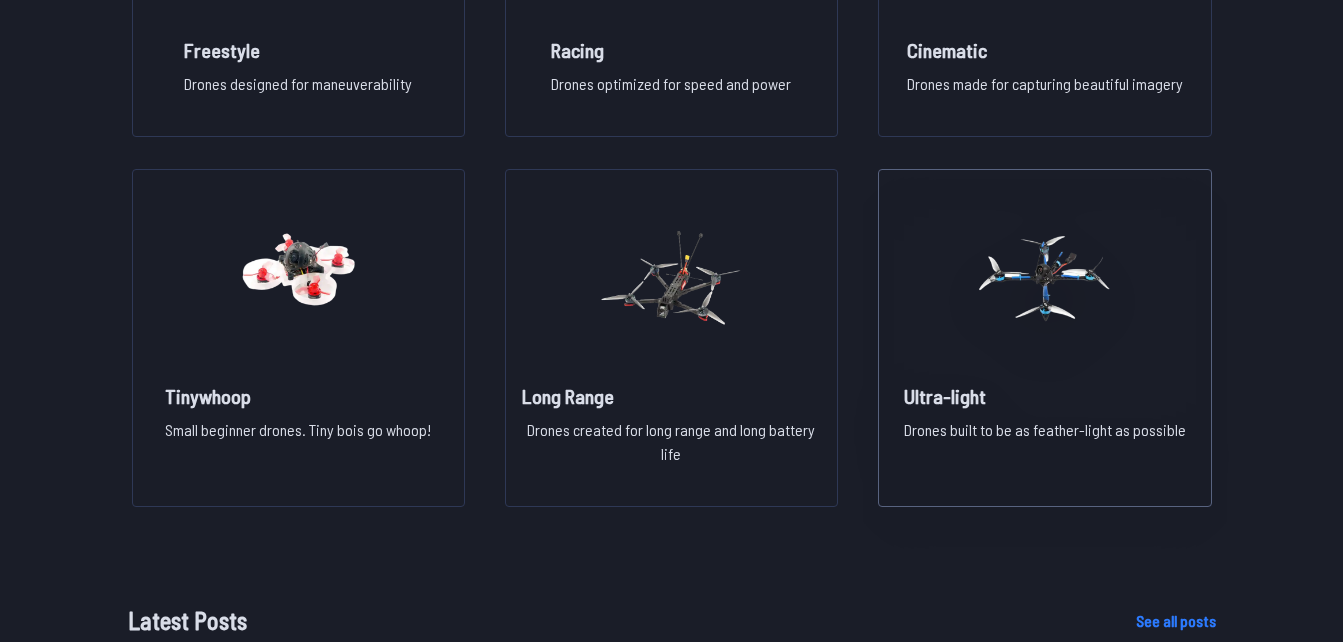 click on "Ultra-light" at bounding box center (1045, 396) 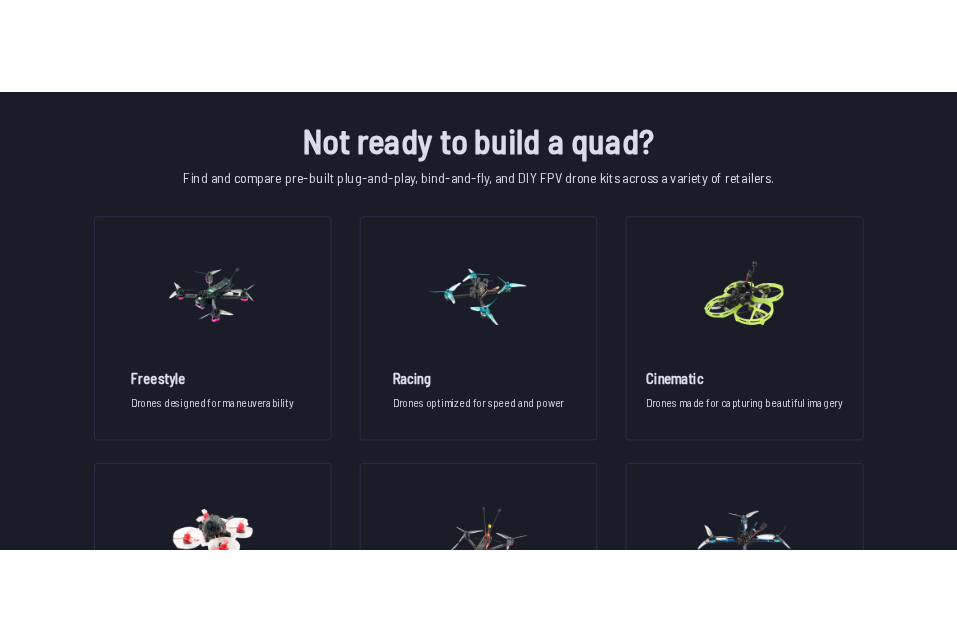scroll, scrollTop: 1388, scrollLeft: 0, axis: vertical 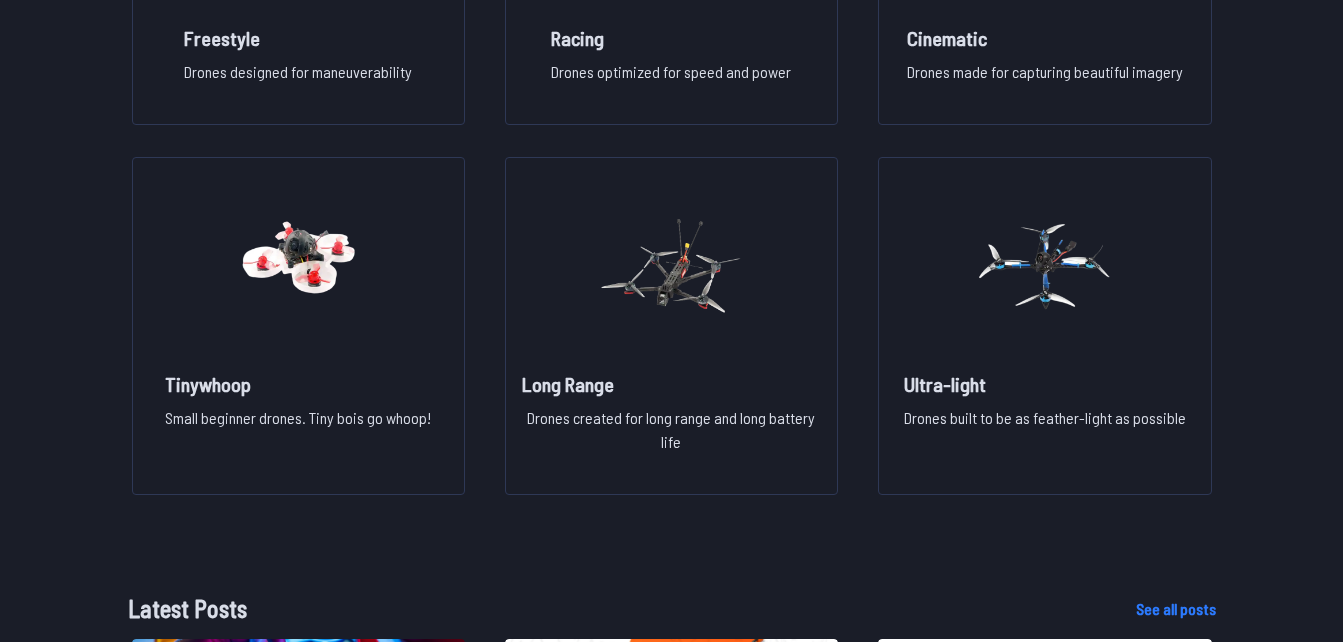 click on "Cinematic" at bounding box center (1045, 38) 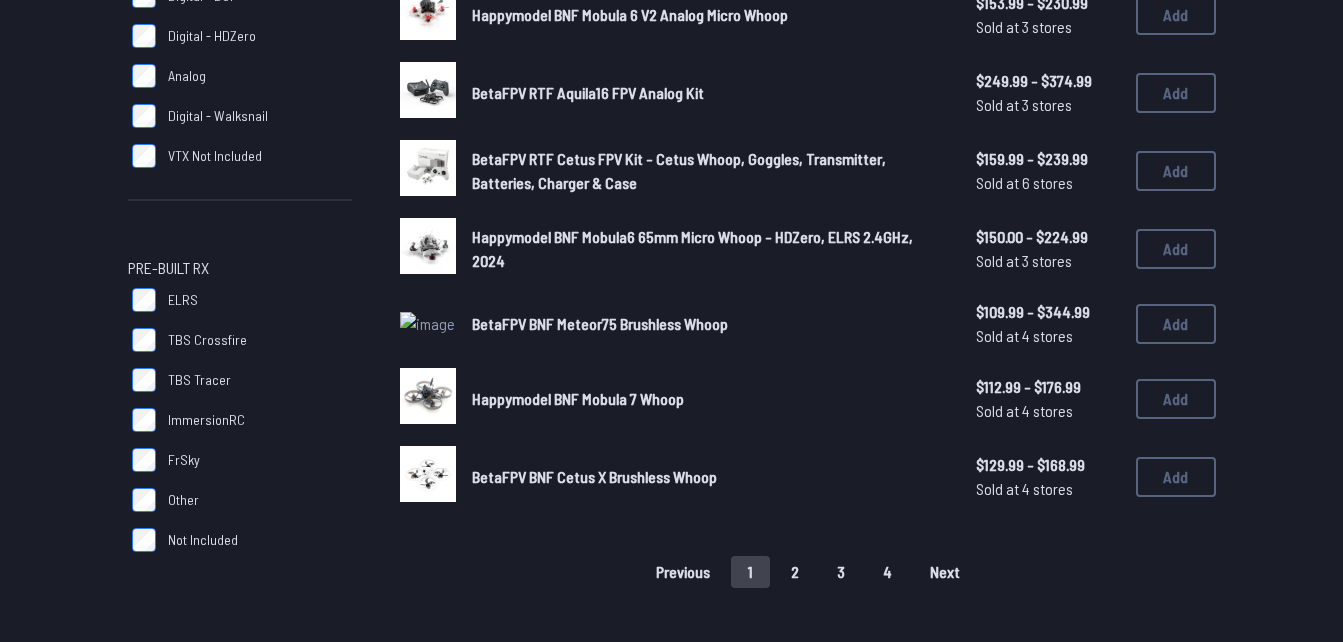 scroll, scrollTop: 1320, scrollLeft: 0, axis: vertical 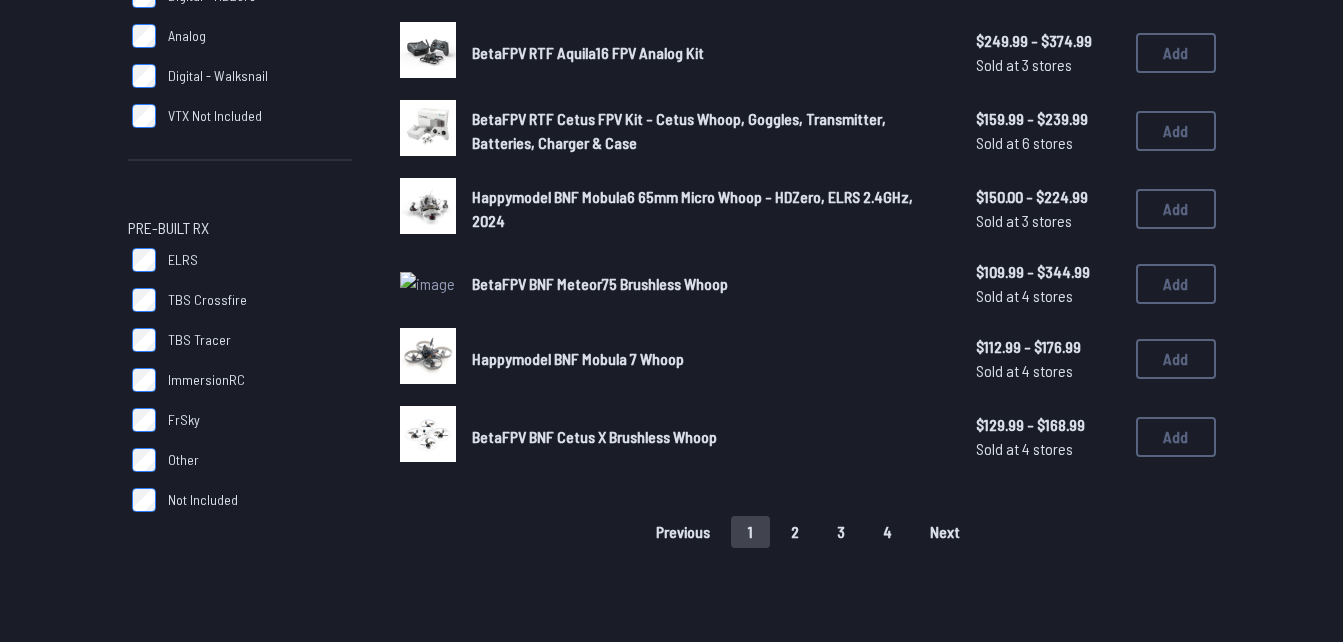 click on "2" at bounding box center (795, 532) 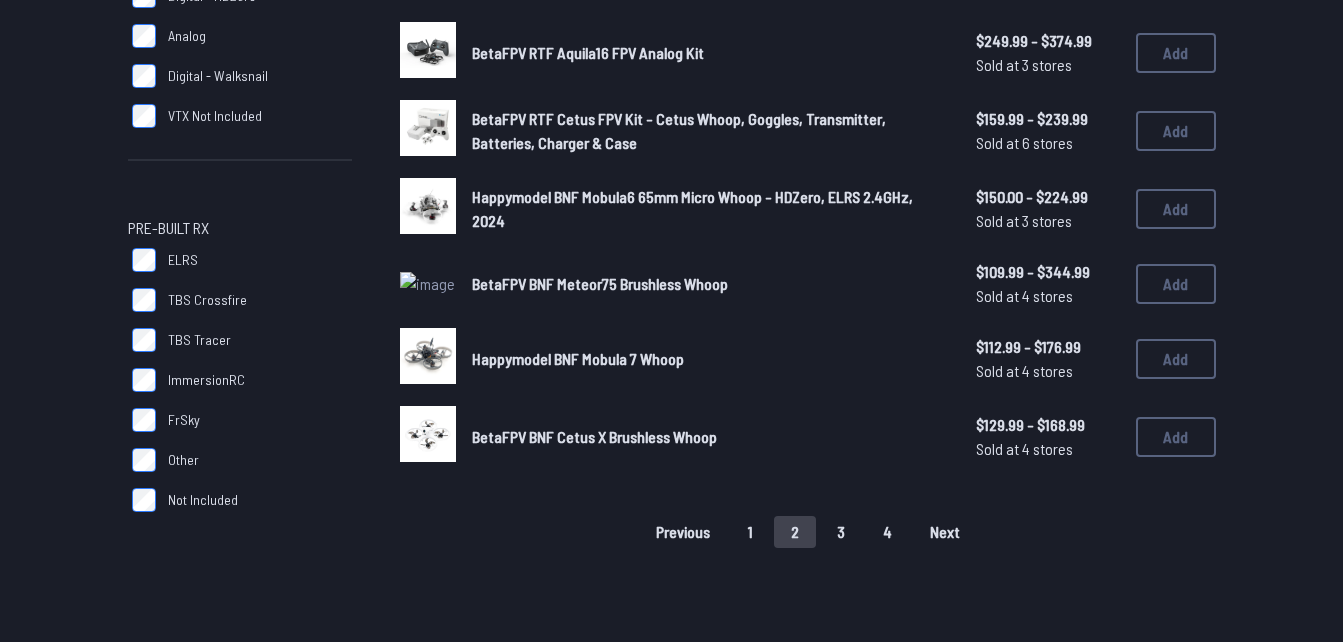 scroll, scrollTop: 0, scrollLeft: 0, axis: both 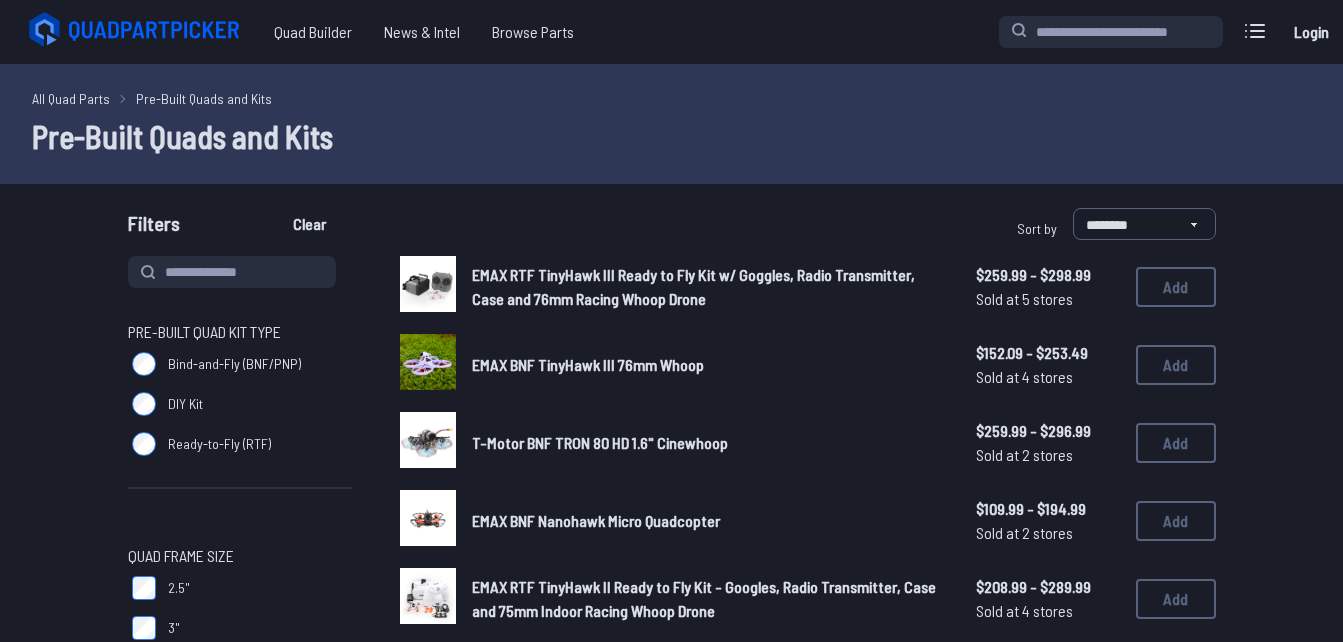 type 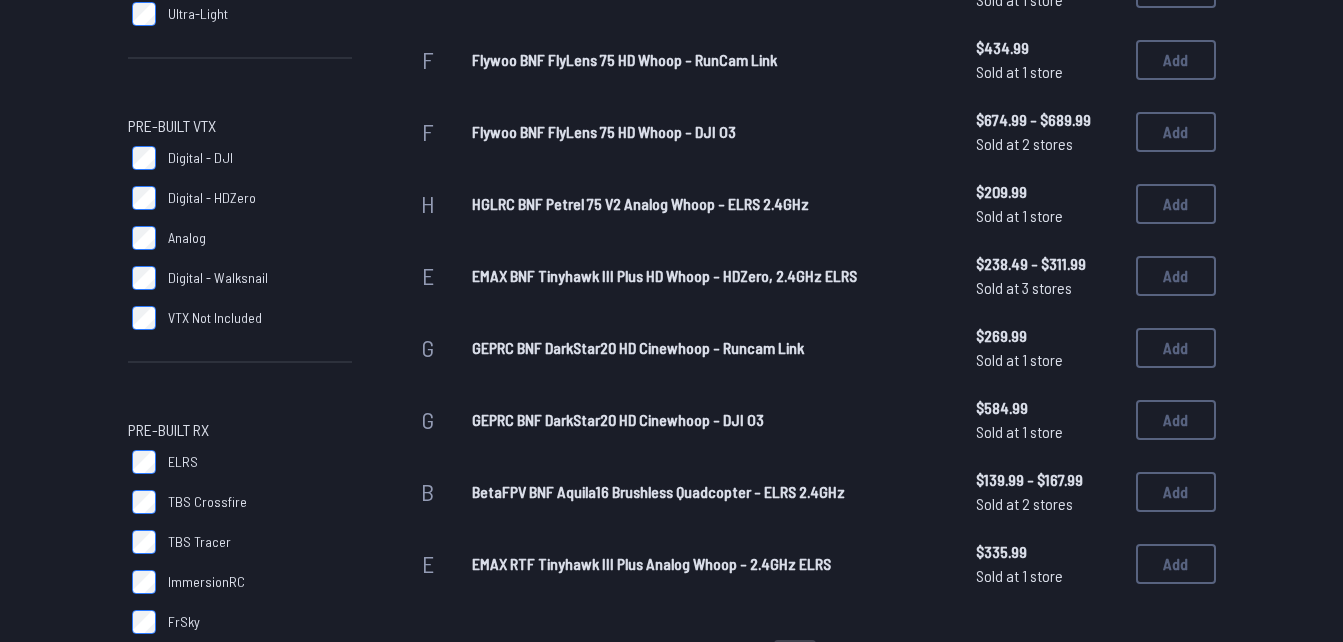 scroll, scrollTop: 1120, scrollLeft: 0, axis: vertical 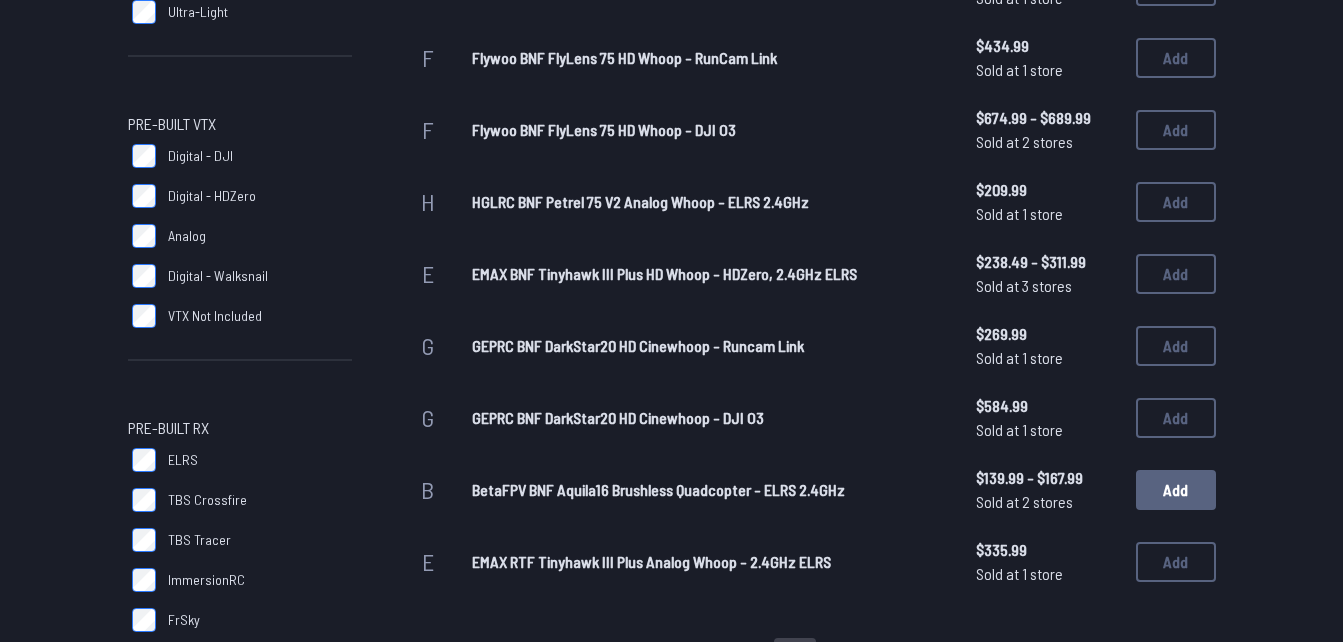 click on "Add" at bounding box center [1176, 490] 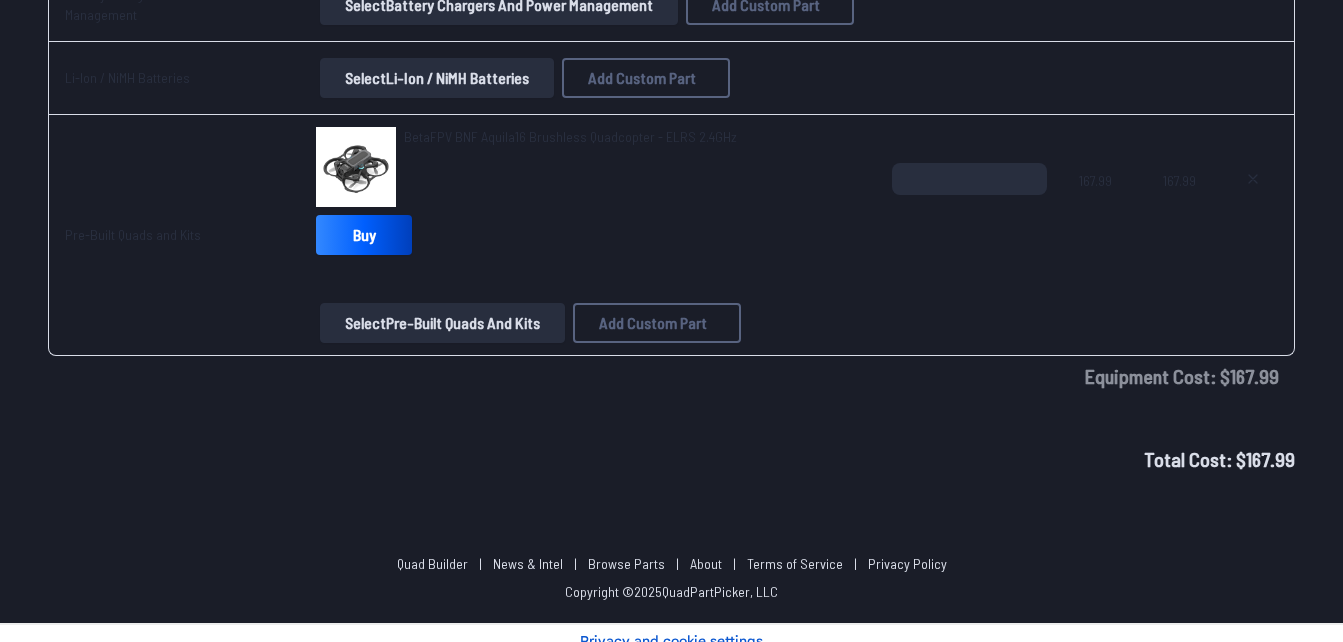scroll, scrollTop: 2125, scrollLeft: 0, axis: vertical 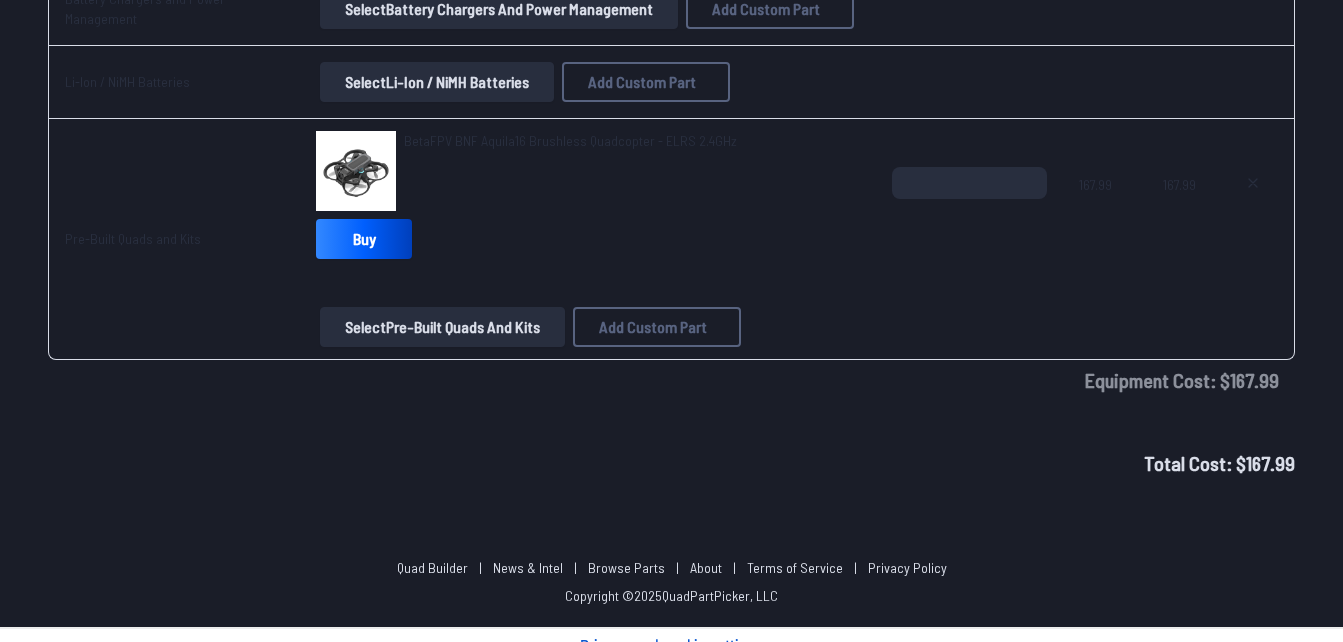 click at bounding box center (356, 171) 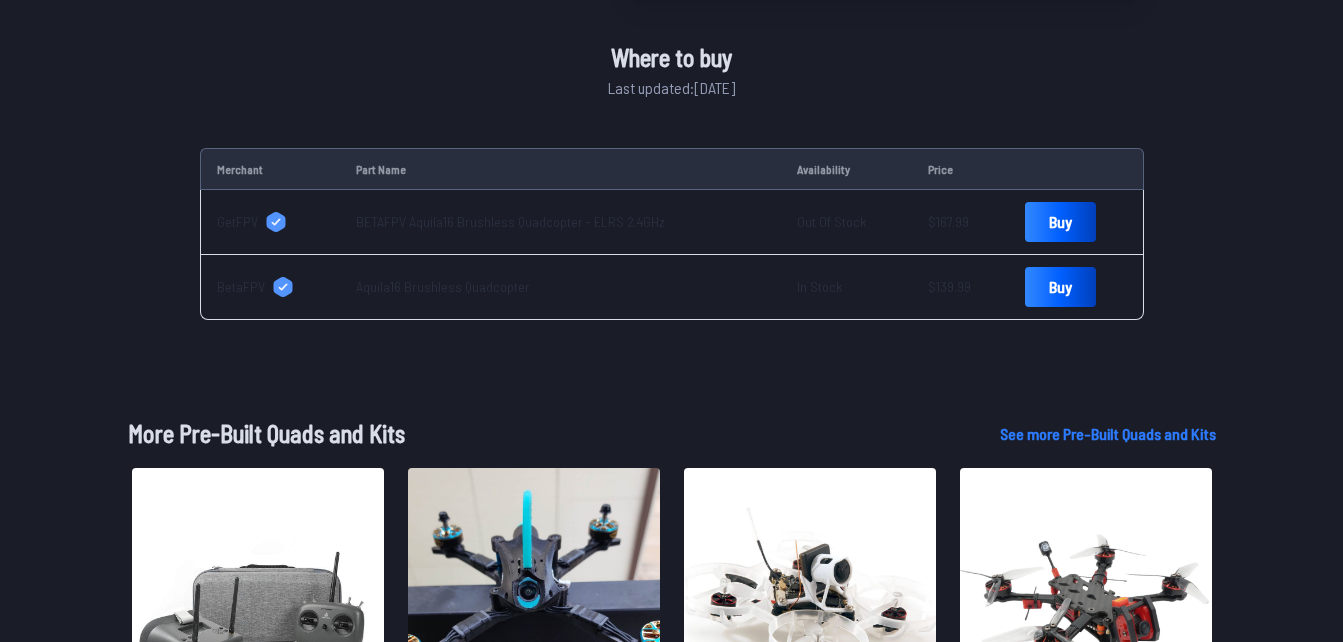 scroll, scrollTop: 880, scrollLeft: 0, axis: vertical 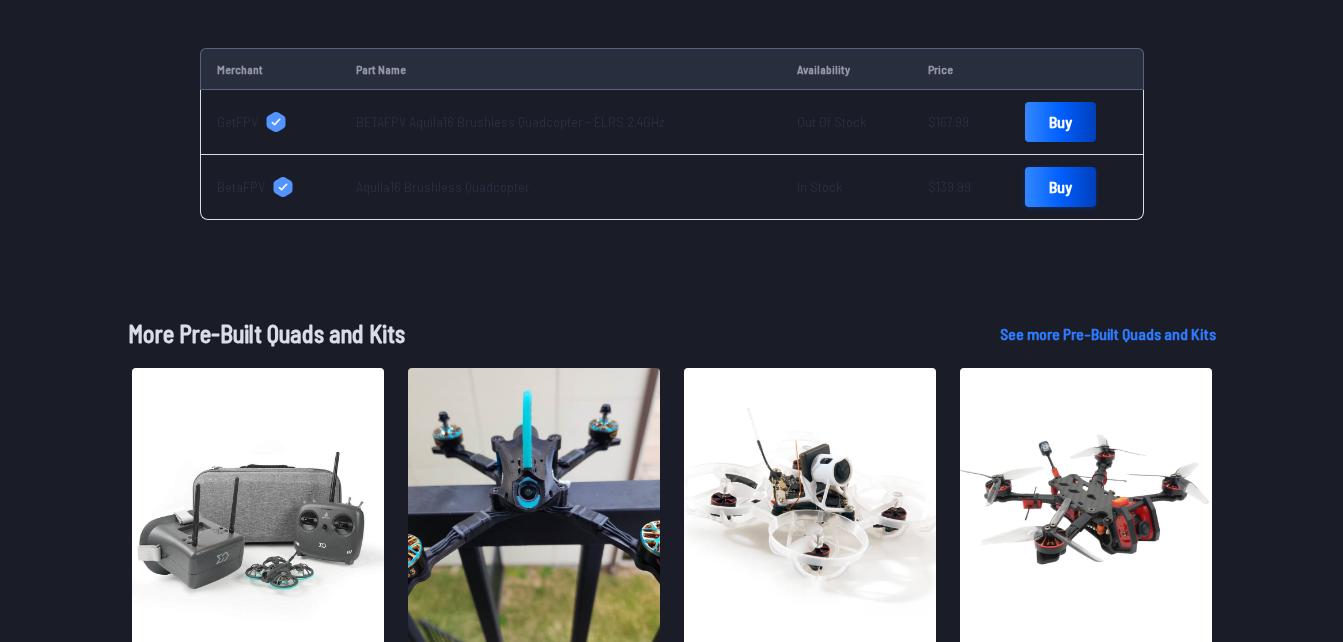 click on "Buy" at bounding box center [1060, 187] 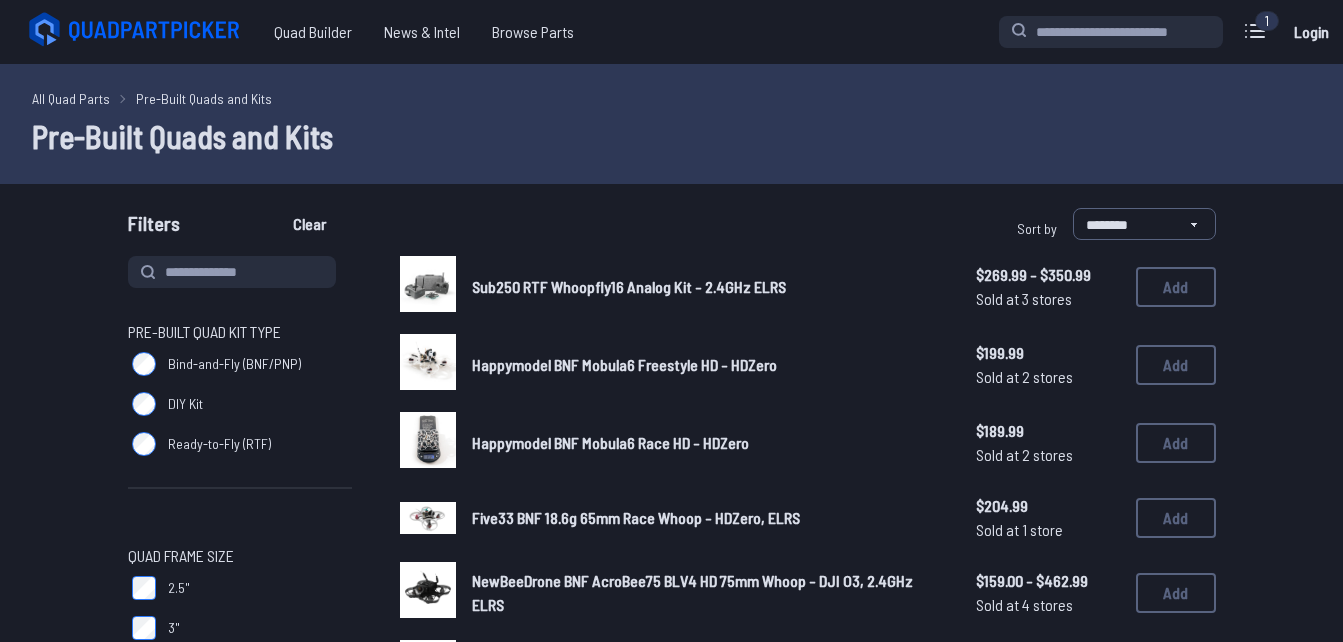 scroll, scrollTop: 0, scrollLeft: 0, axis: both 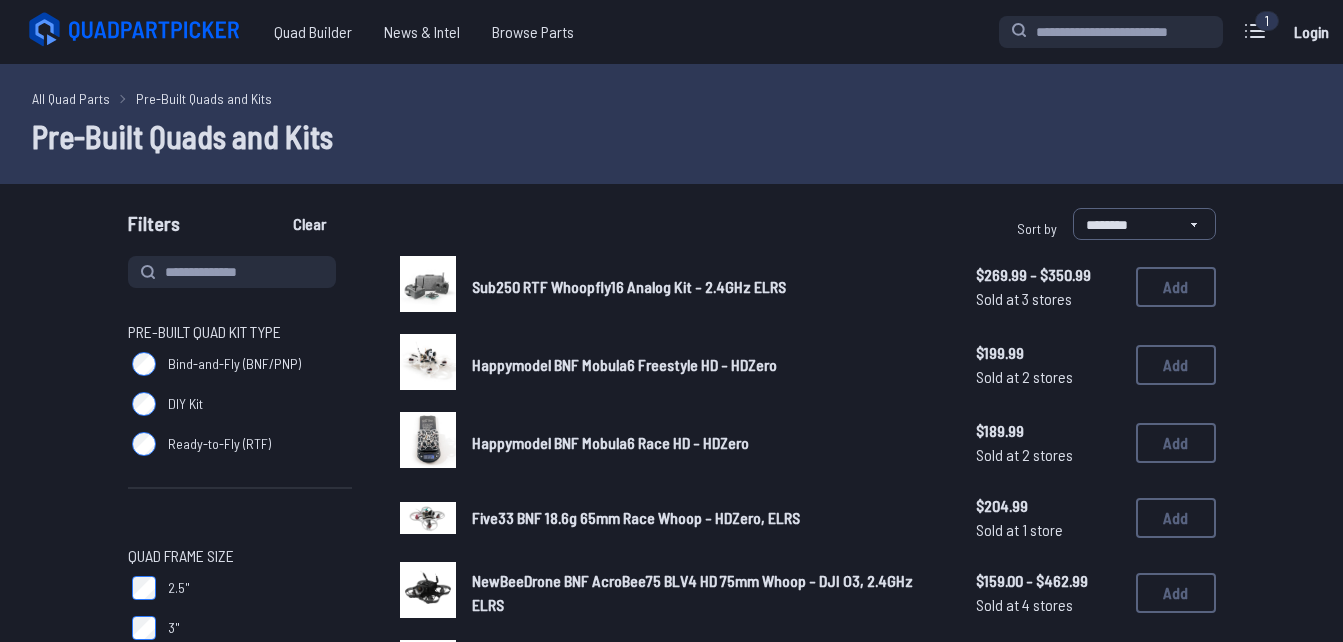 click on "Ready-to-Fly  (RTF)" at bounding box center [219, 444] 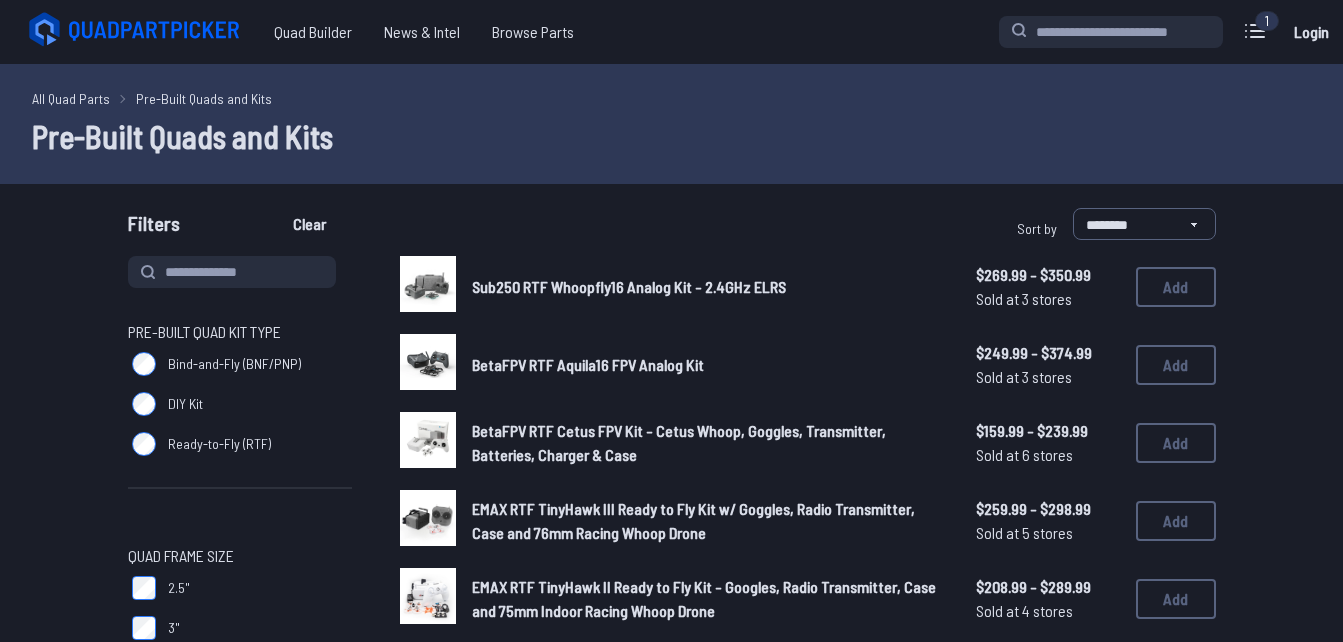click on "BetaFPV RTF Cetus FPV Kit - Cetus Whoop, Goggles, Transmitter, Batteries, Charger & Case $159.99 - $239.99 Sold at 6 stores $159.99 - $239.99 Sold at 6 stores Add" at bounding box center [808, 443] 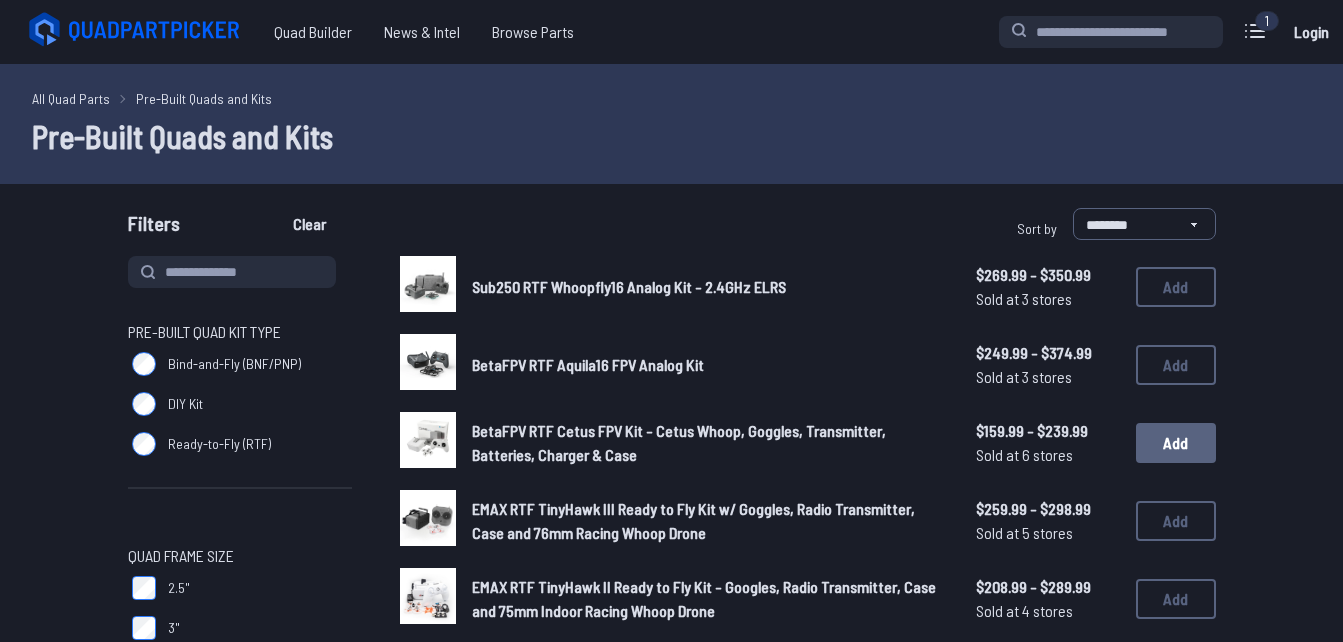 click on "Add" at bounding box center [1176, 443] 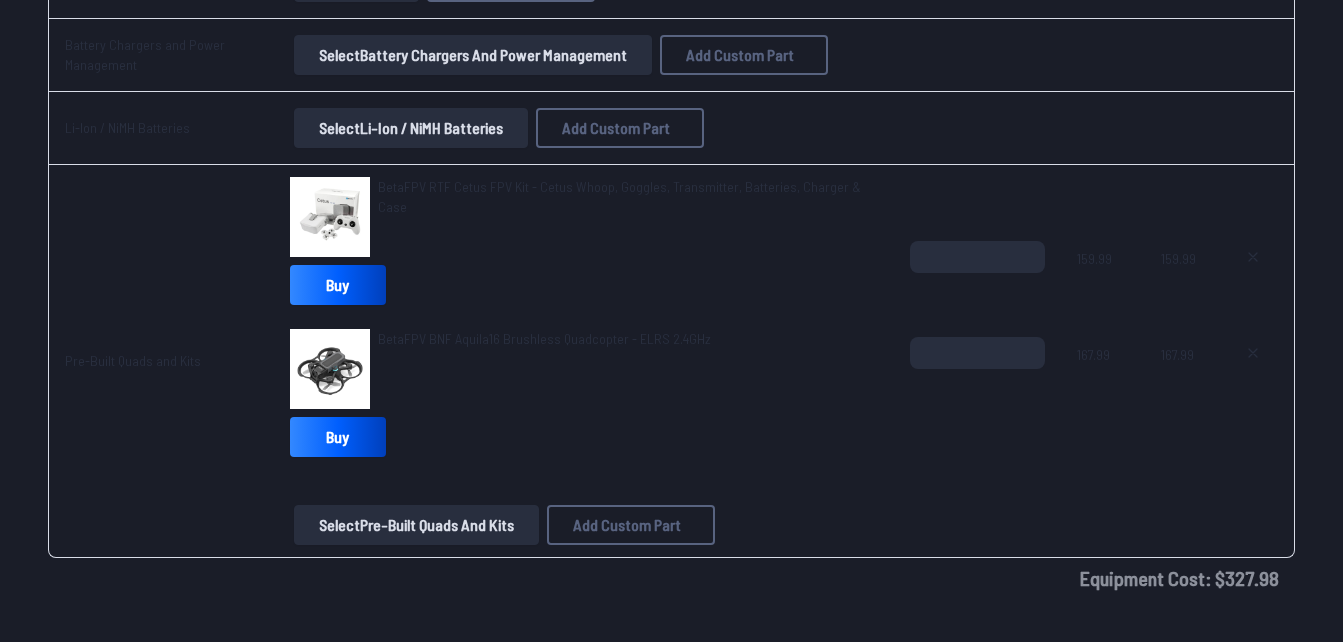 scroll, scrollTop: 2077, scrollLeft: 0, axis: vertical 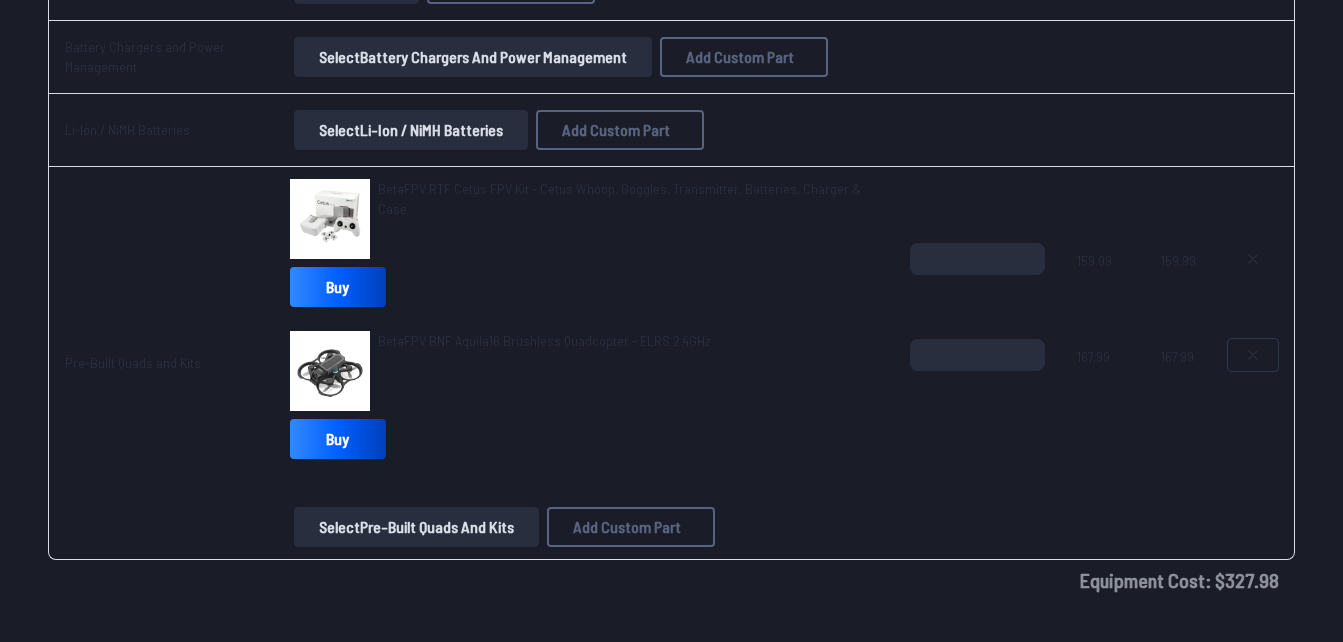 click at bounding box center [1253, 355] 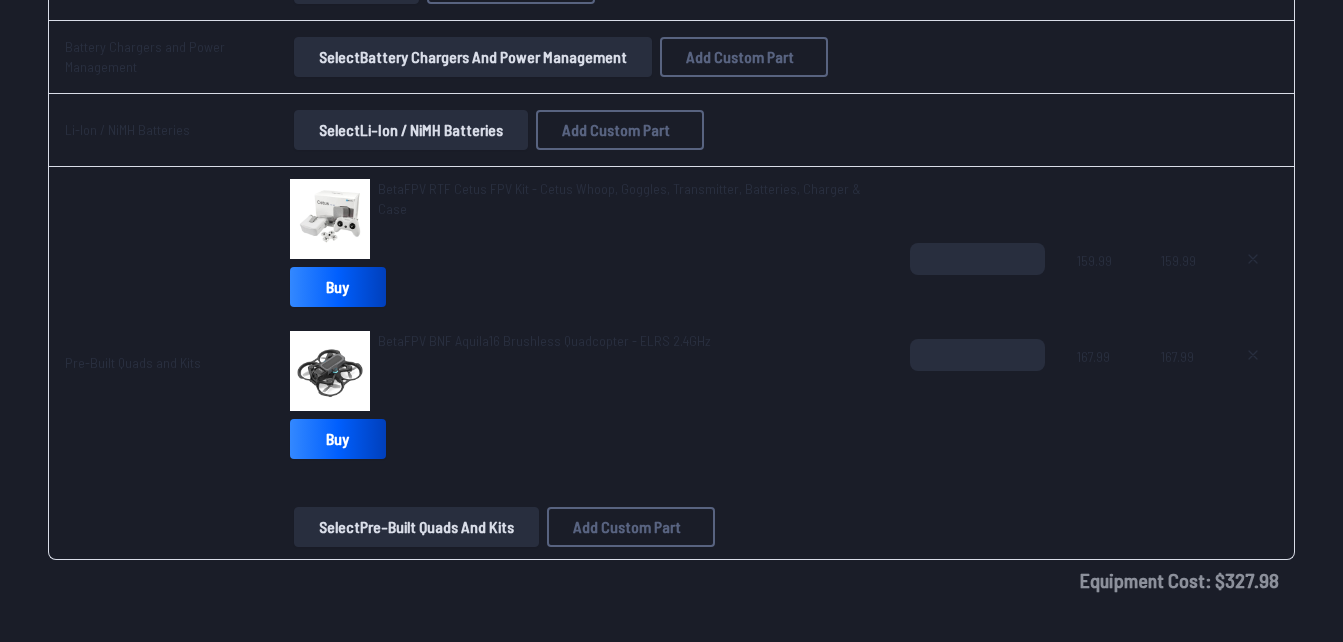 type on "**********" 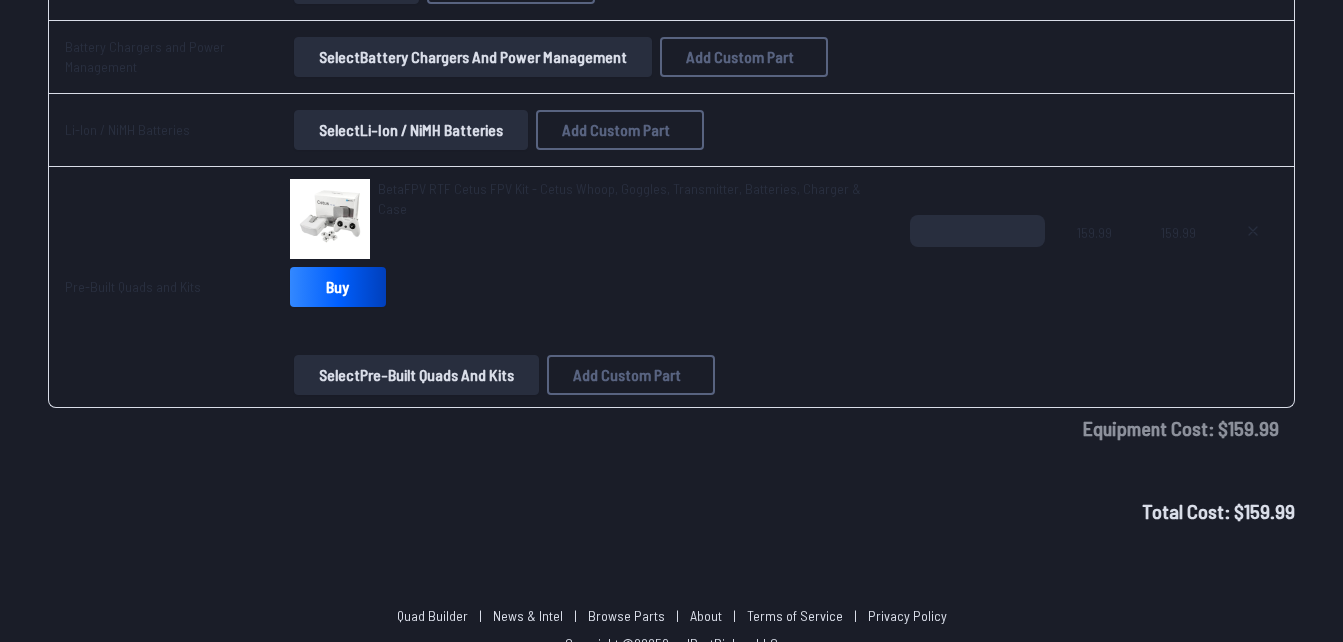 click on "BetaFPV RTF Cetus FPV Kit - Cetus Whoop, Goggles, Transmitter, Batteries, Charger & Case" at bounding box center (621, 198) 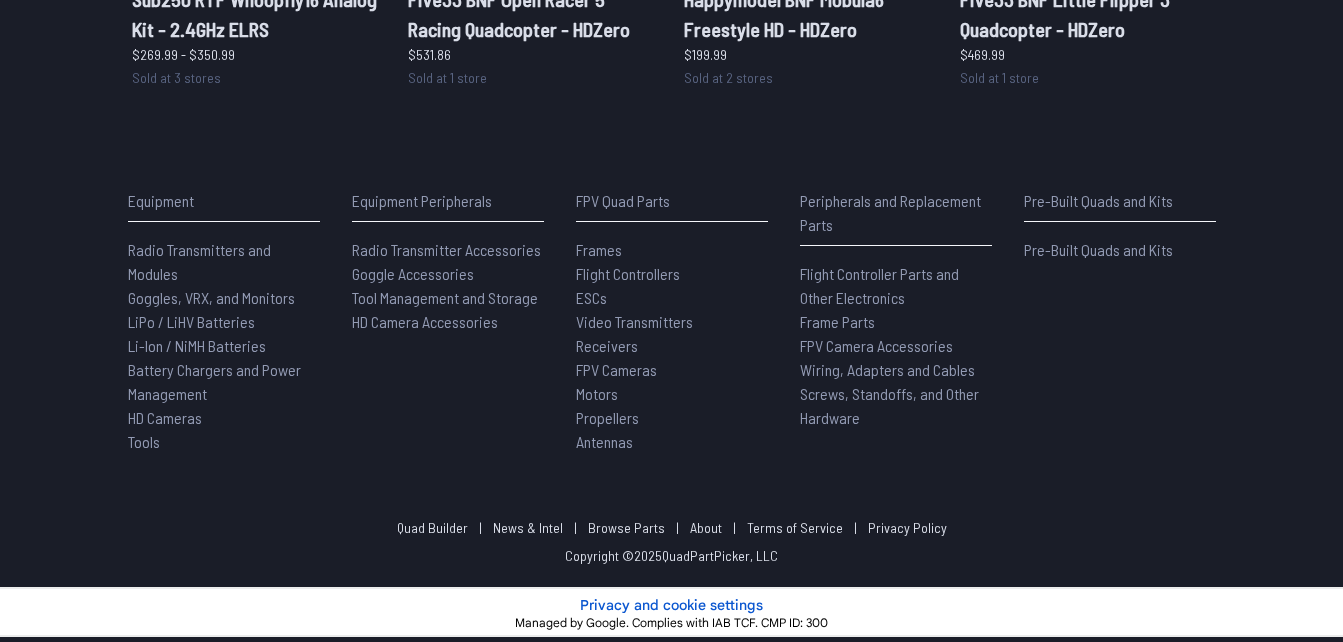 scroll, scrollTop: 0, scrollLeft: 0, axis: both 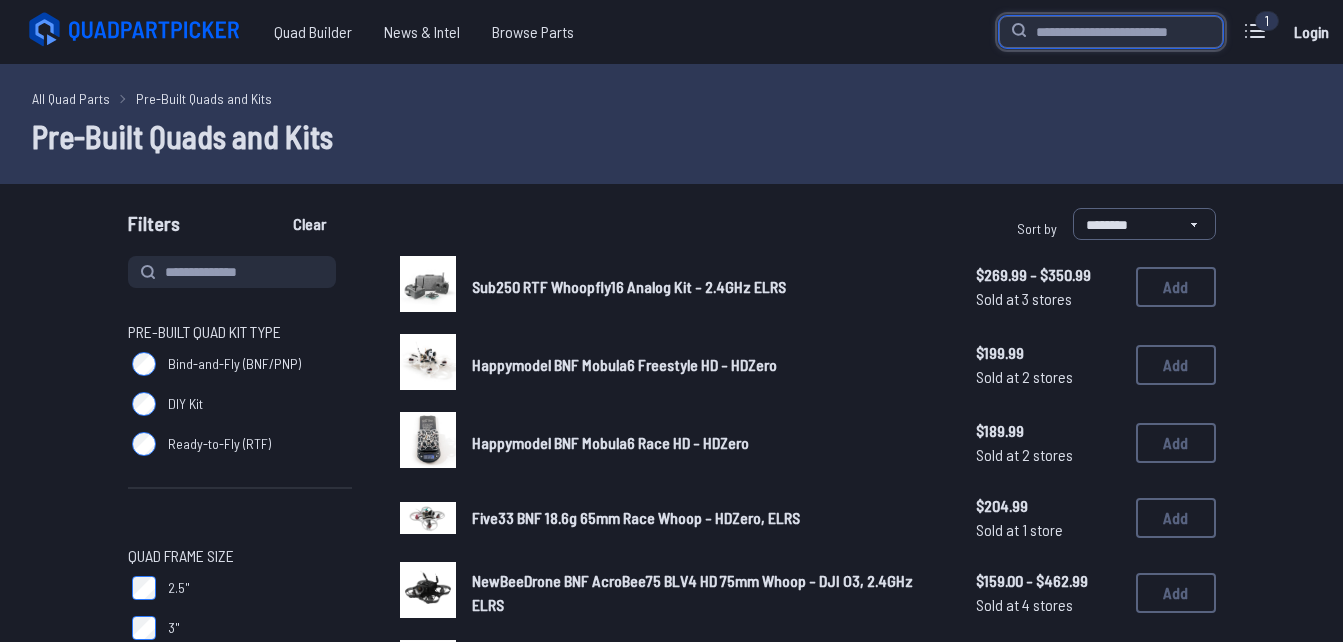 click at bounding box center [1111, 32] 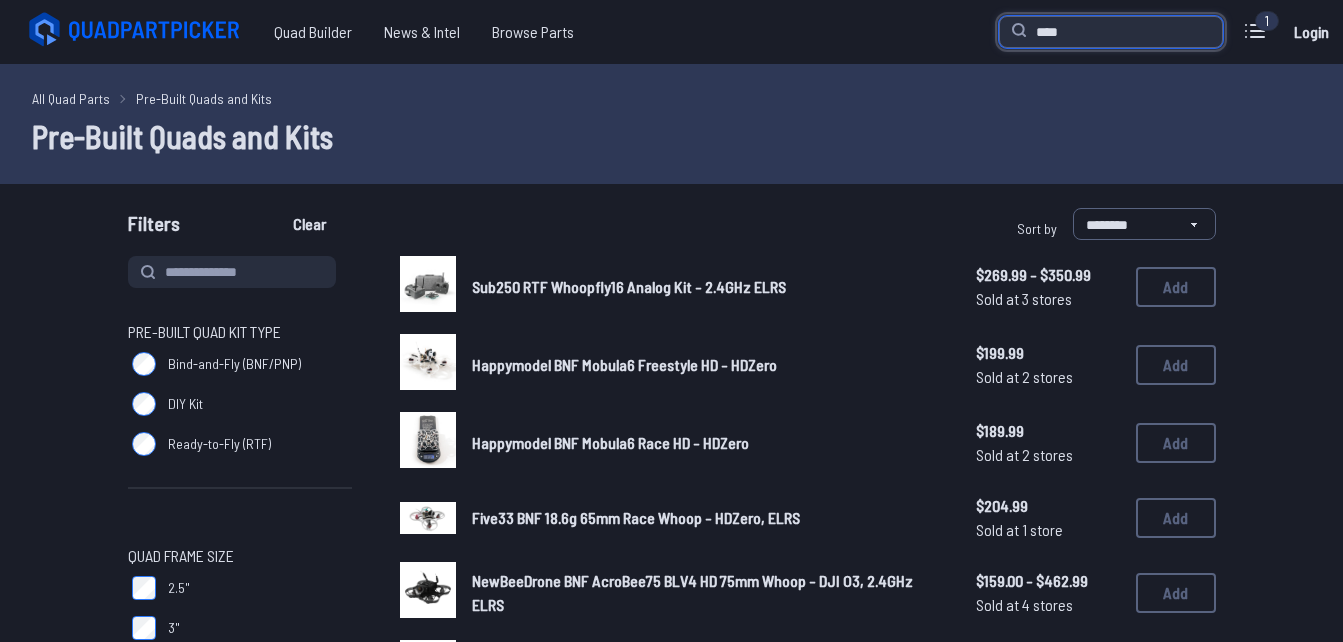 type on "****" 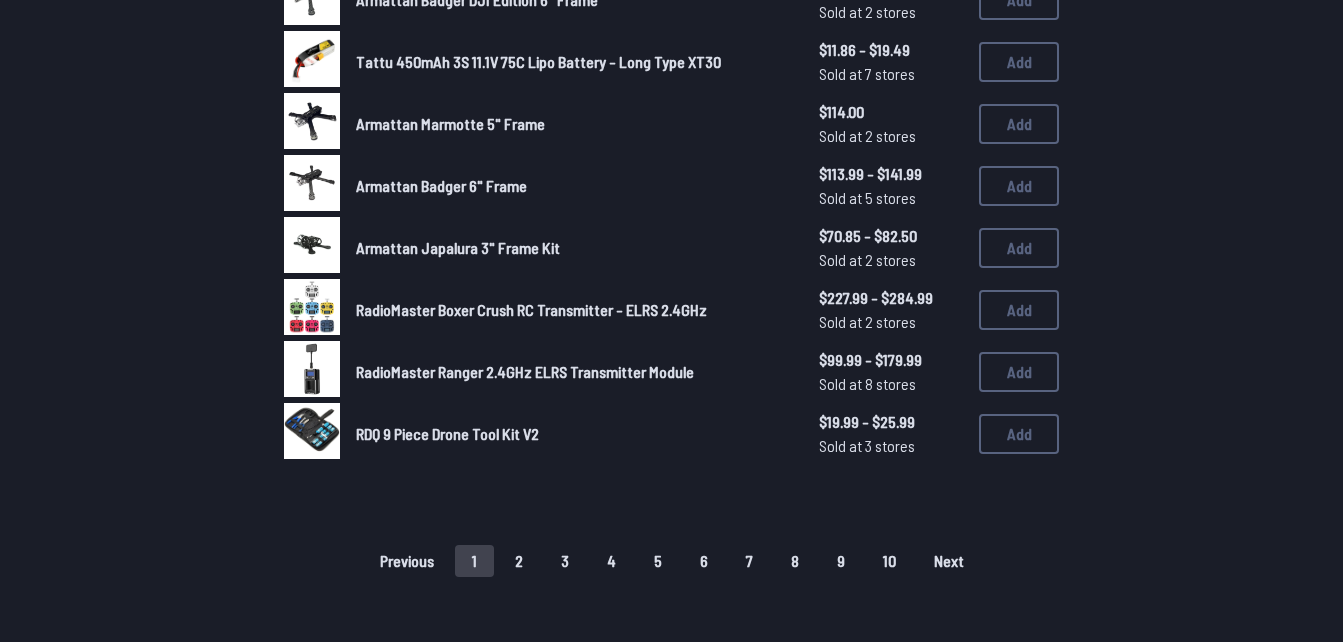 scroll, scrollTop: 1120, scrollLeft: 0, axis: vertical 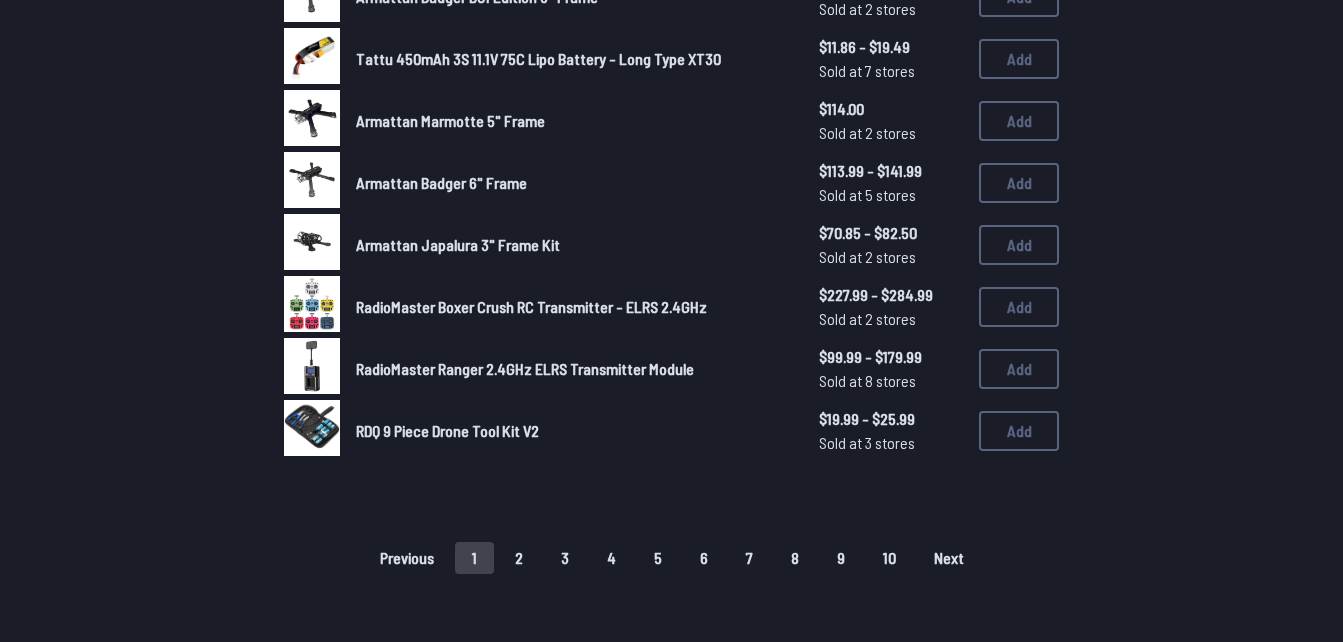 click on "Previous 1 2 3 4 5 6 7 8 9 10 Next" at bounding box center [671, 558] 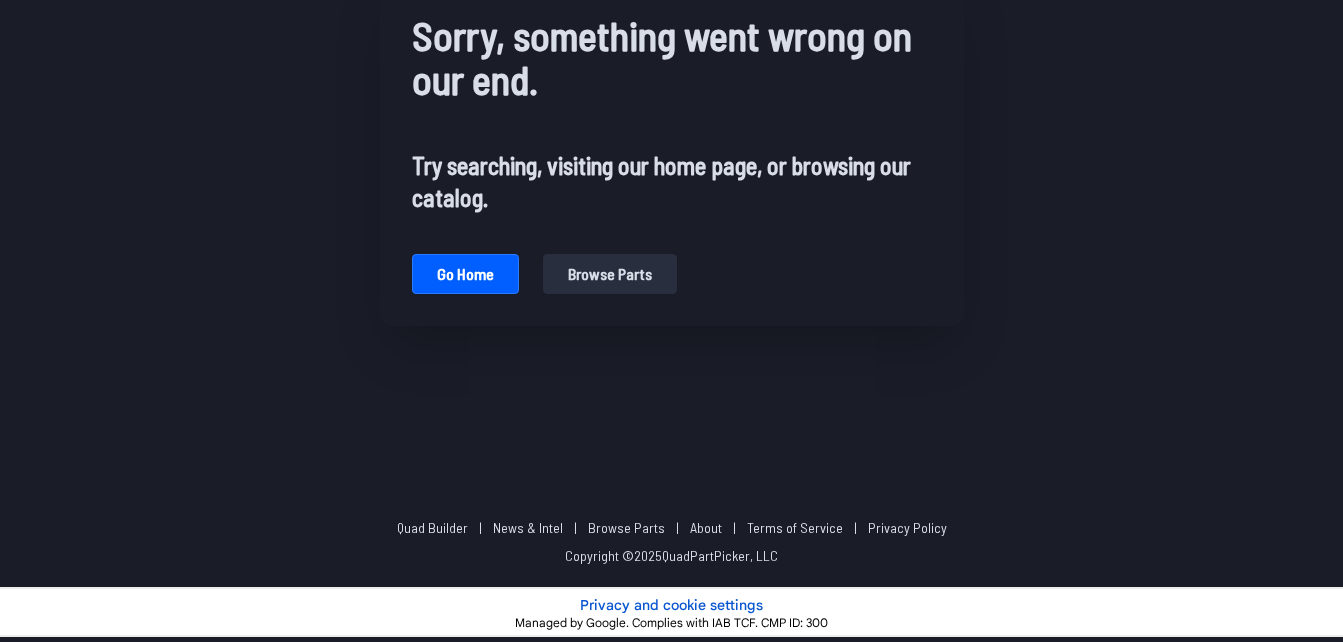 scroll, scrollTop: 0, scrollLeft: 0, axis: both 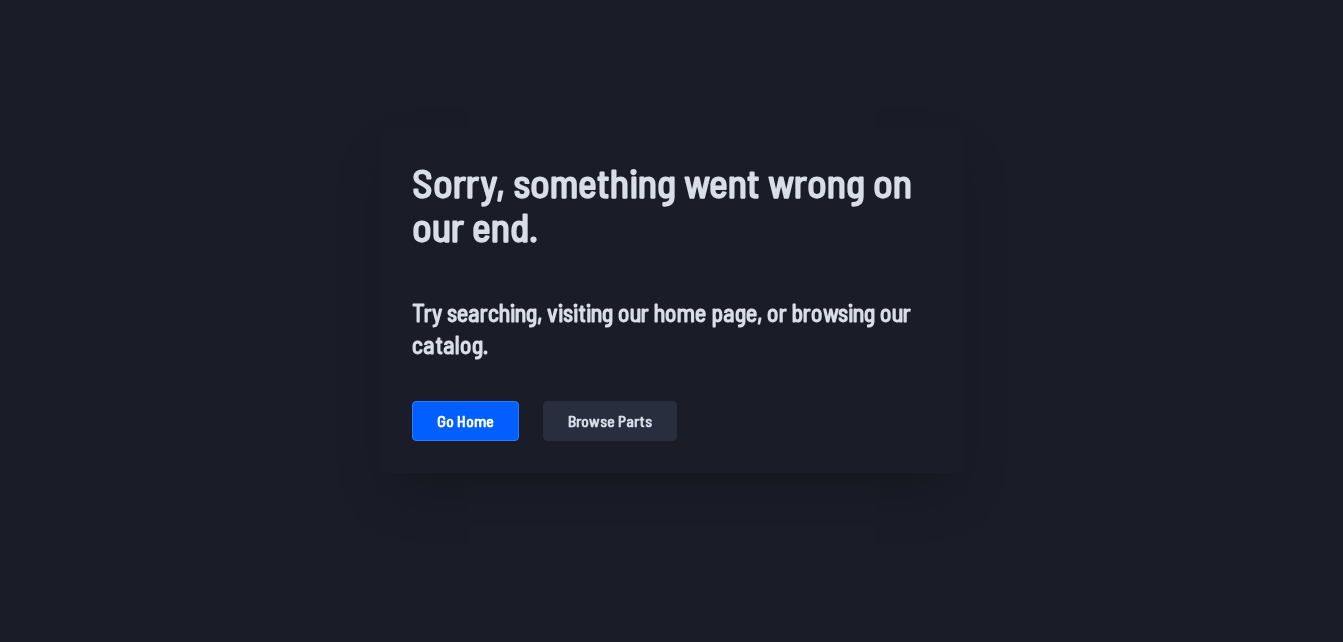 click on "Browse parts" at bounding box center (610, 421) 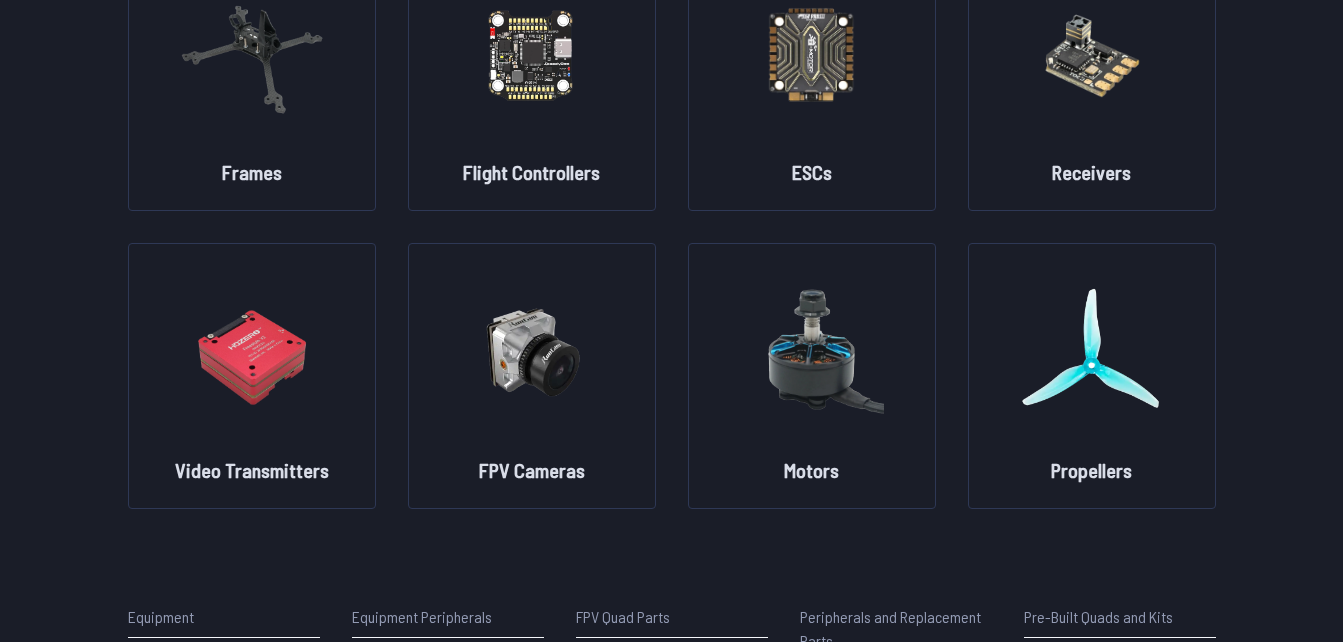 scroll, scrollTop: 240, scrollLeft: 0, axis: vertical 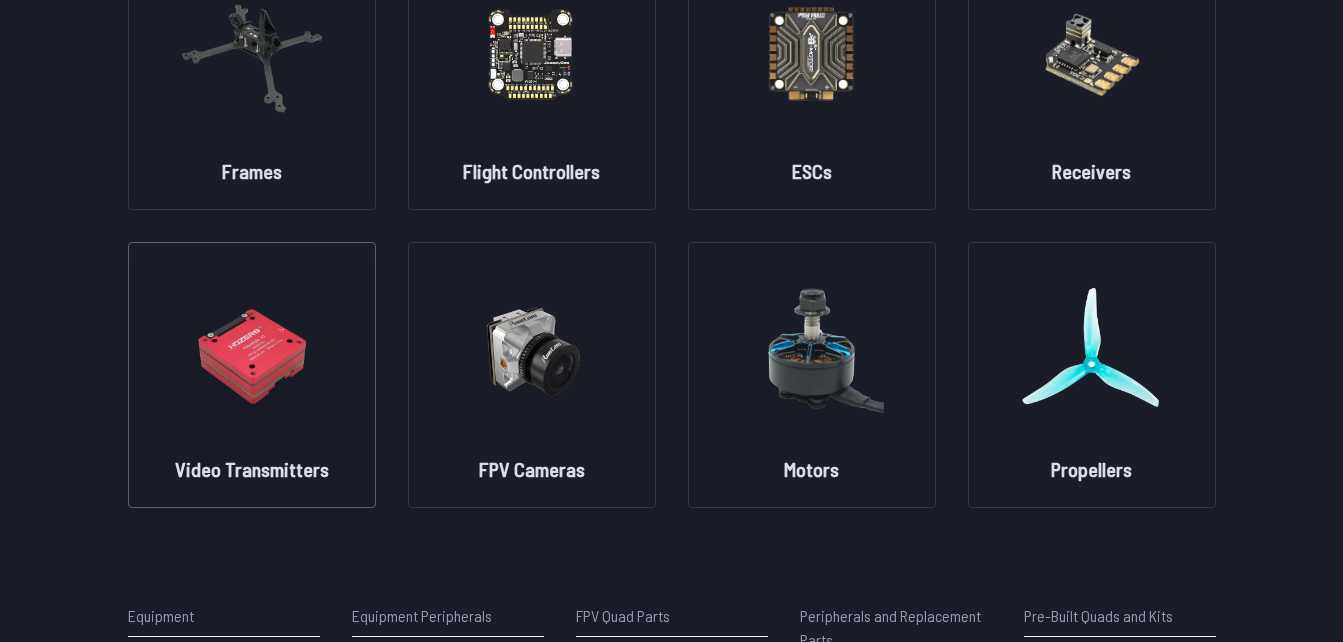 click at bounding box center (252, 351) 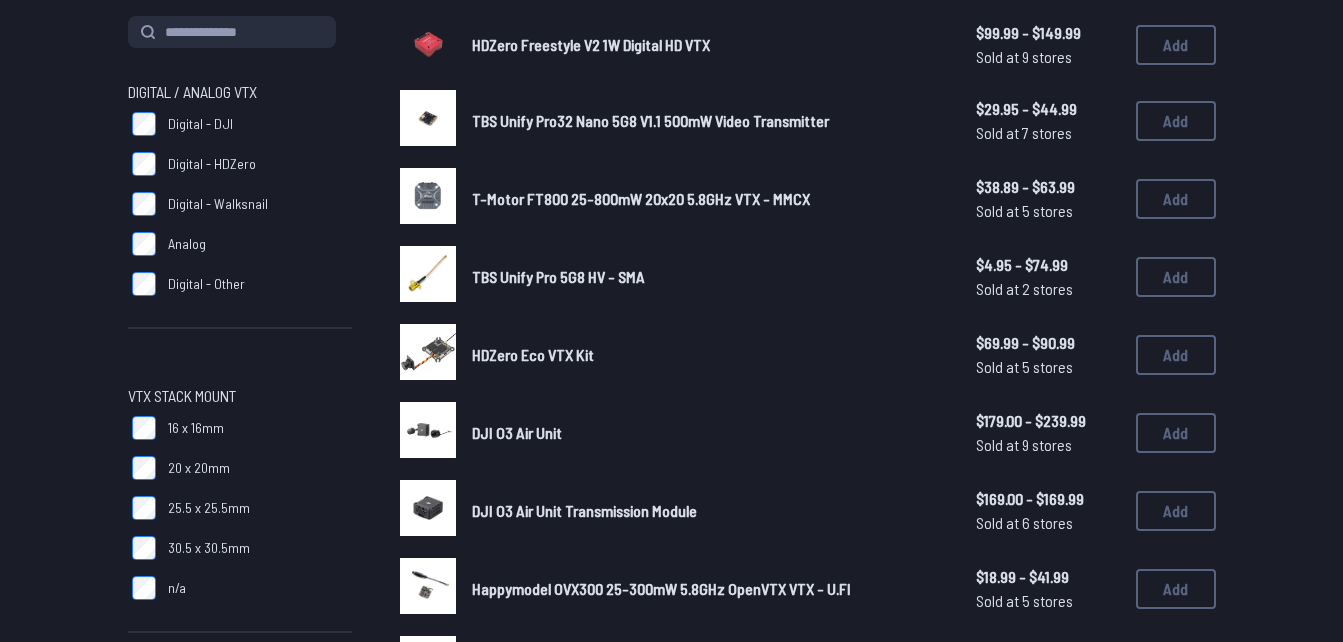 scroll, scrollTop: 0, scrollLeft: 0, axis: both 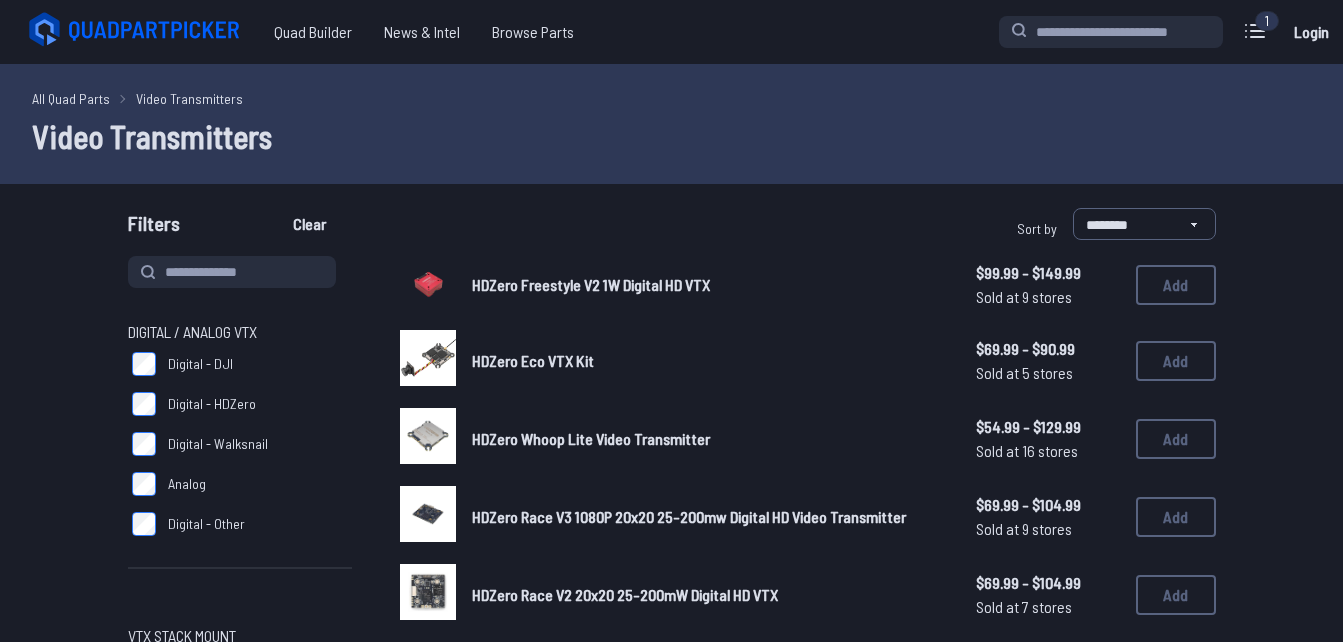click on "**********" at bounding box center (671, 1256) 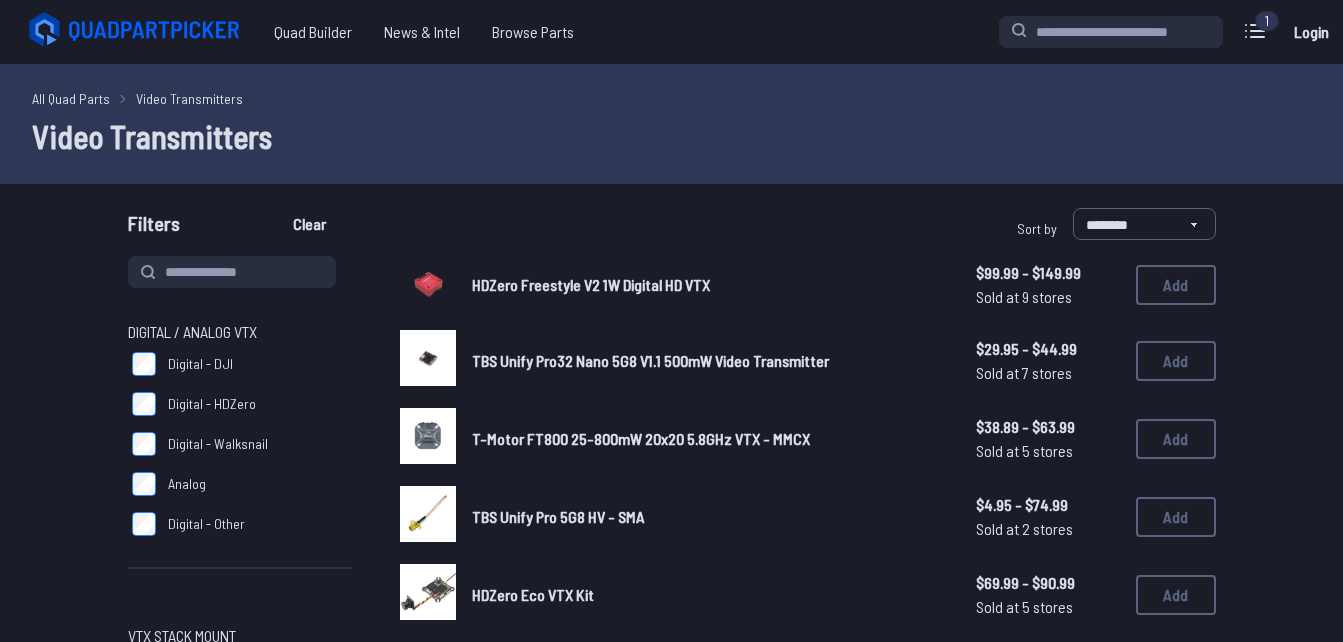 click on "Digital / Analog VTX Digital - DJI Digital - HDZero Digital - Walksnail Analog Digital - Other VTX Stack Mount 16 x 16mm 20 x 20mm 25.5 x 25.5mm 30.5 x 30.5mm n/a FPV Camera Included Yes No Max Transmission Power 450mW or Less 500mW to 550mW 600mW to 650mW 700mW to 750mW 800mW to 850mW 1000mW+ VTX Antenna Connector SMA RP-SMA U.FL (IPEX) MMCX Other VTX Frequency 5.8GHz 2.4GHz 1.2GHz NDAA Compliant VTX (Beta) Yes No" at bounding box center (240, 1172) 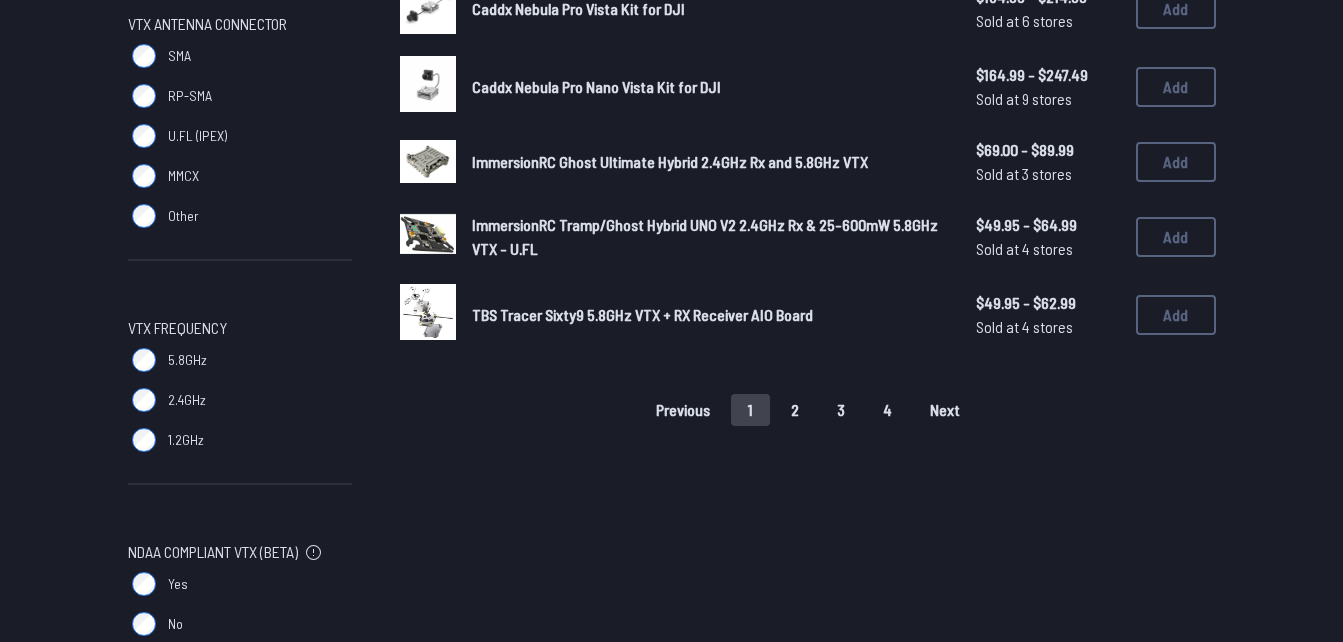 scroll, scrollTop: 1400, scrollLeft: 0, axis: vertical 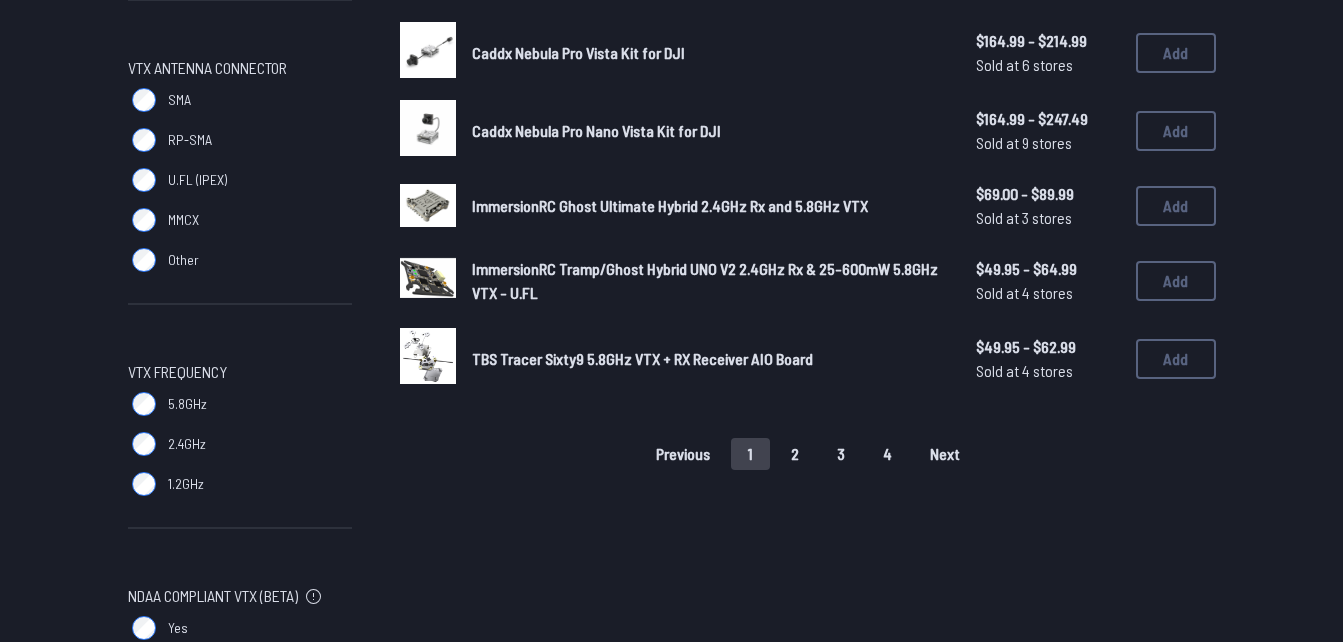 click on "2" at bounding box center (795, 454) 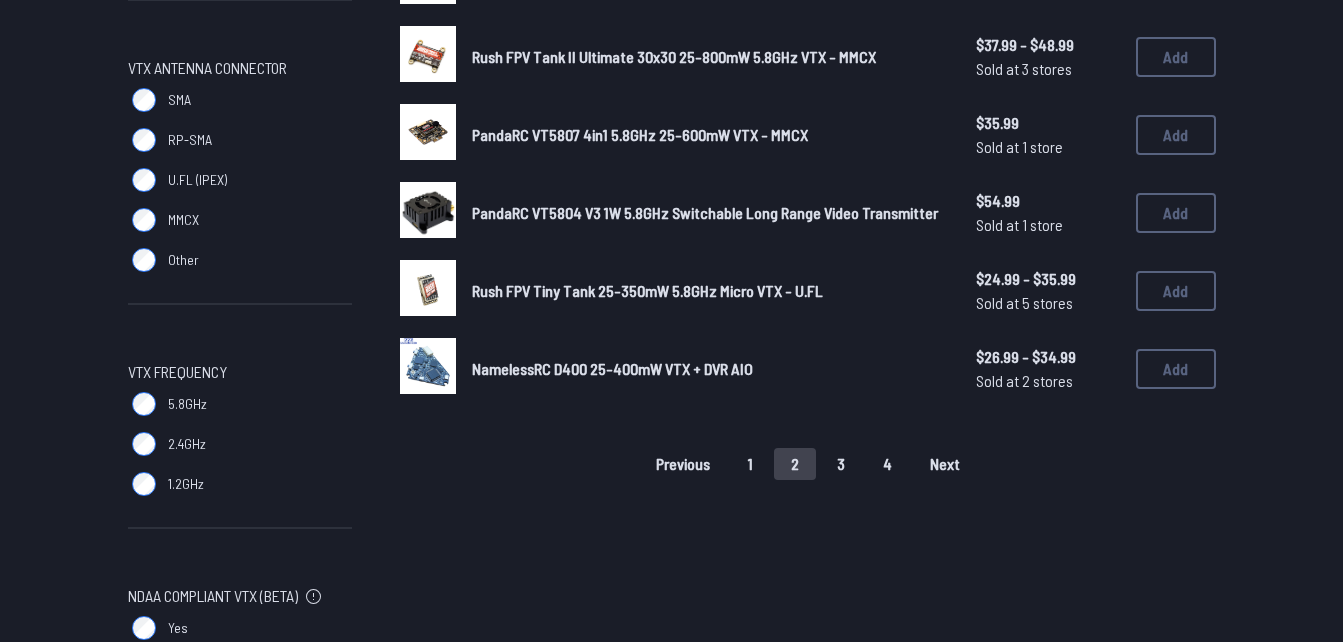 scroll, scrollTop: 0, scrollLeft: 0, axis: both 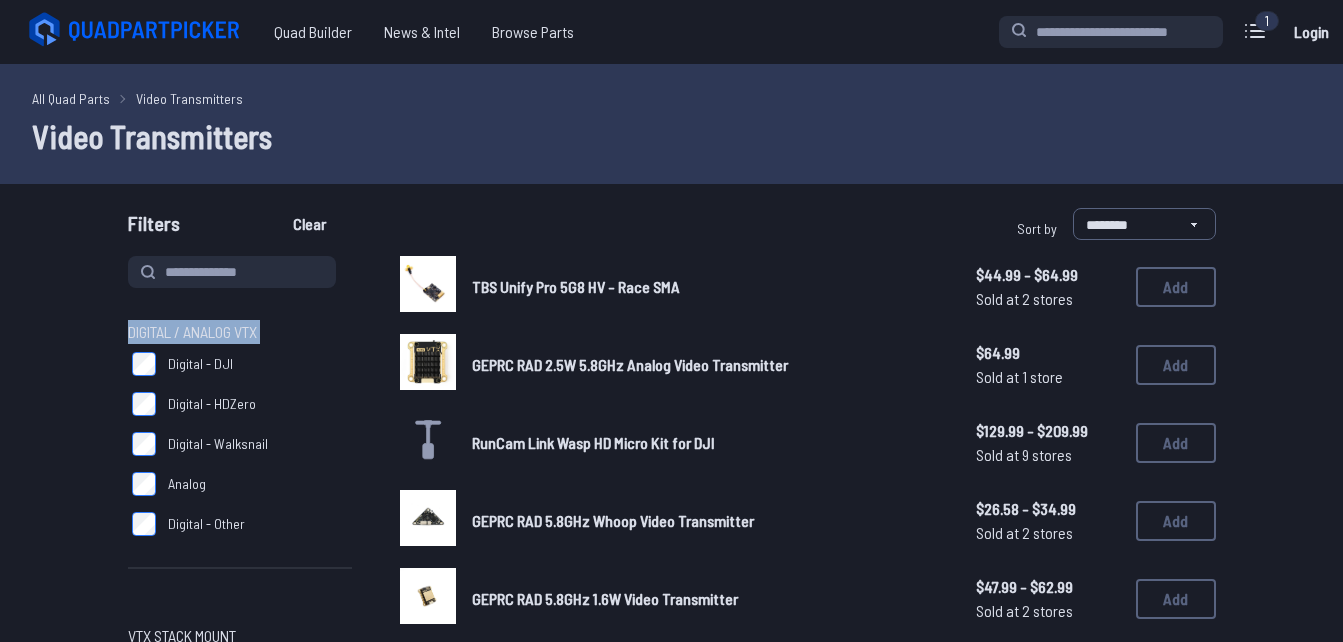 type 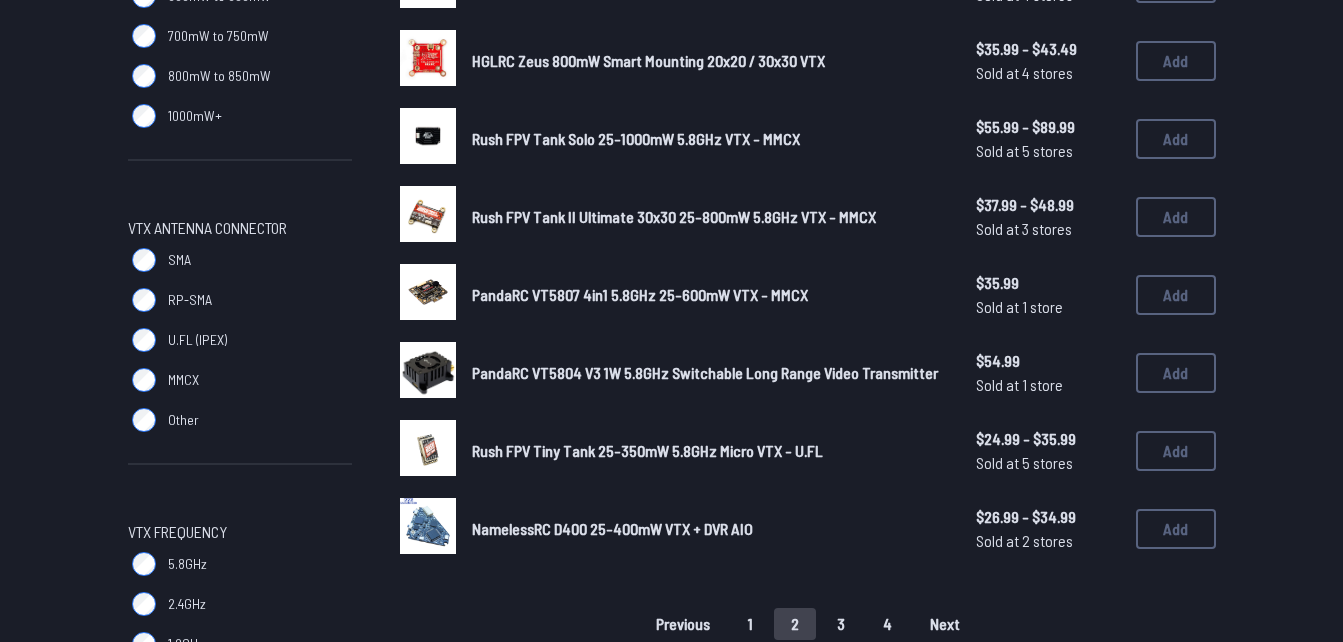 scroll, scrollTop: 1400, scrollLeft: 0, axis: vertical 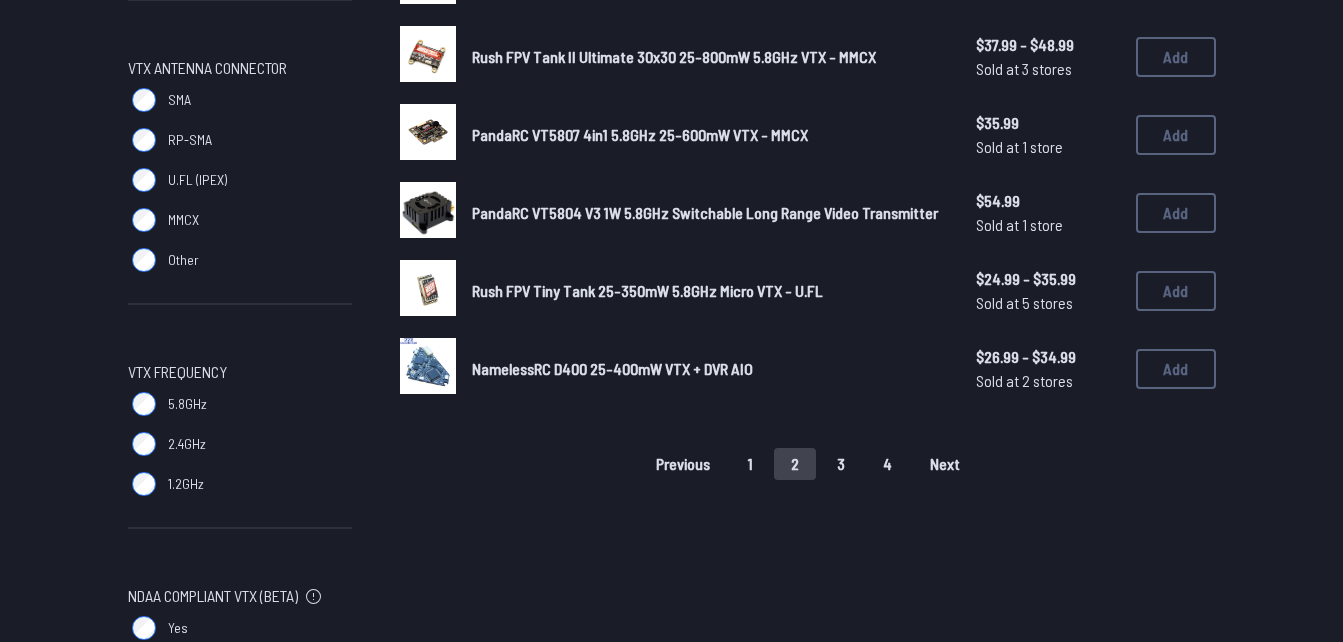 click on "3" at bounding box center [841, 464] 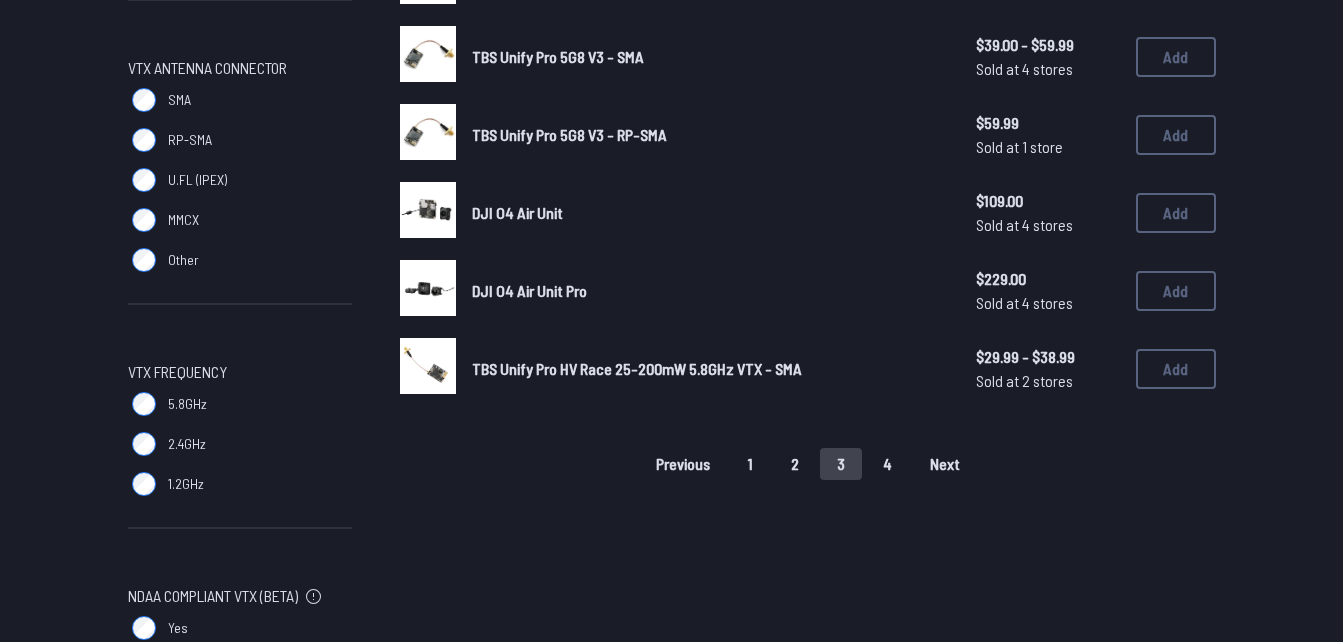scroll, scrollTop: 0, scrollLeft: 0, axis: both 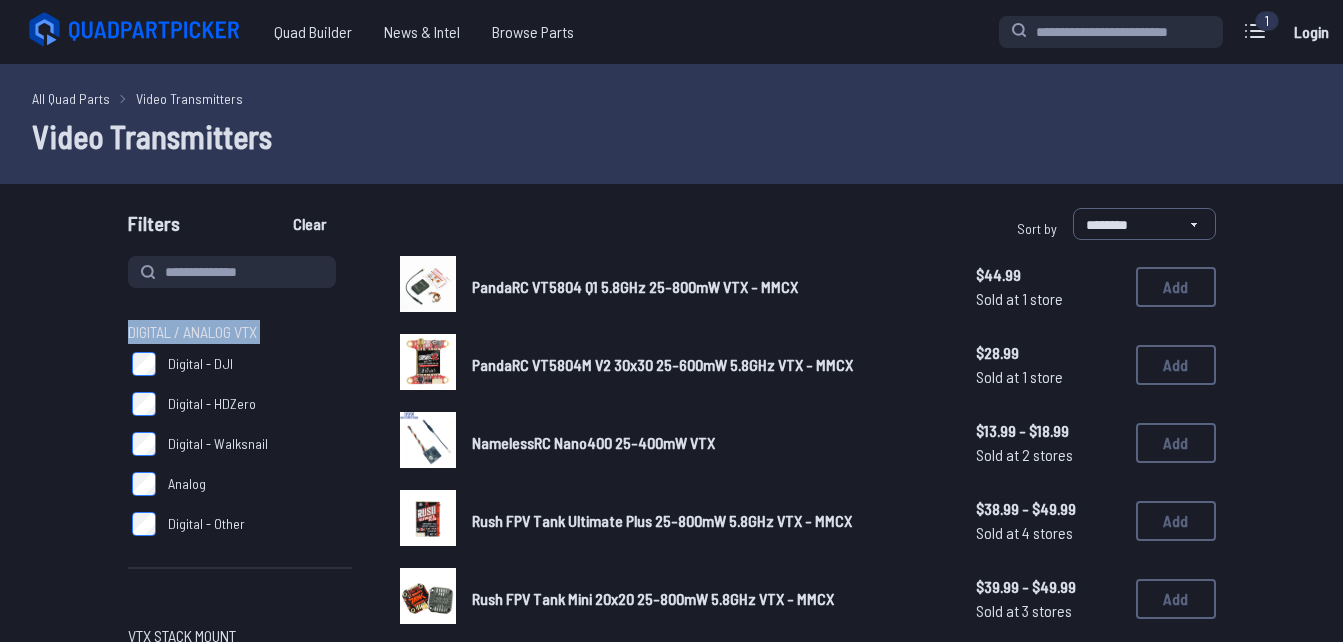 type 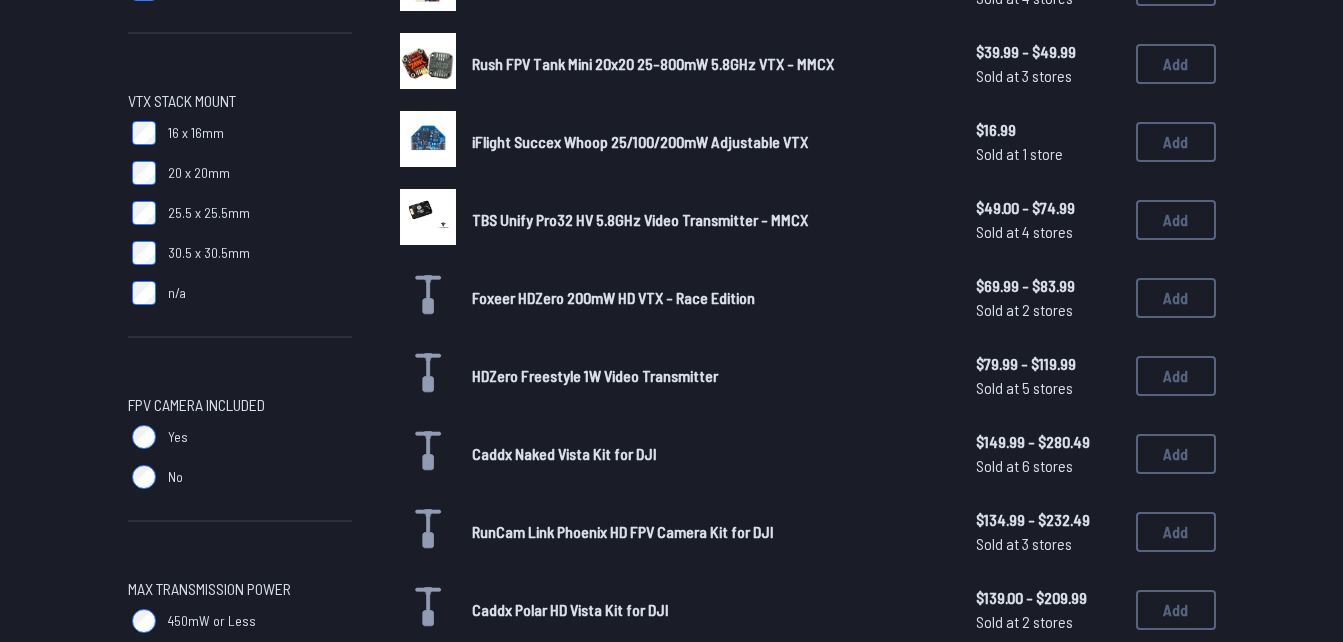 scroll, scrollTop: 600, scrollLeft: 0, axis: vertical 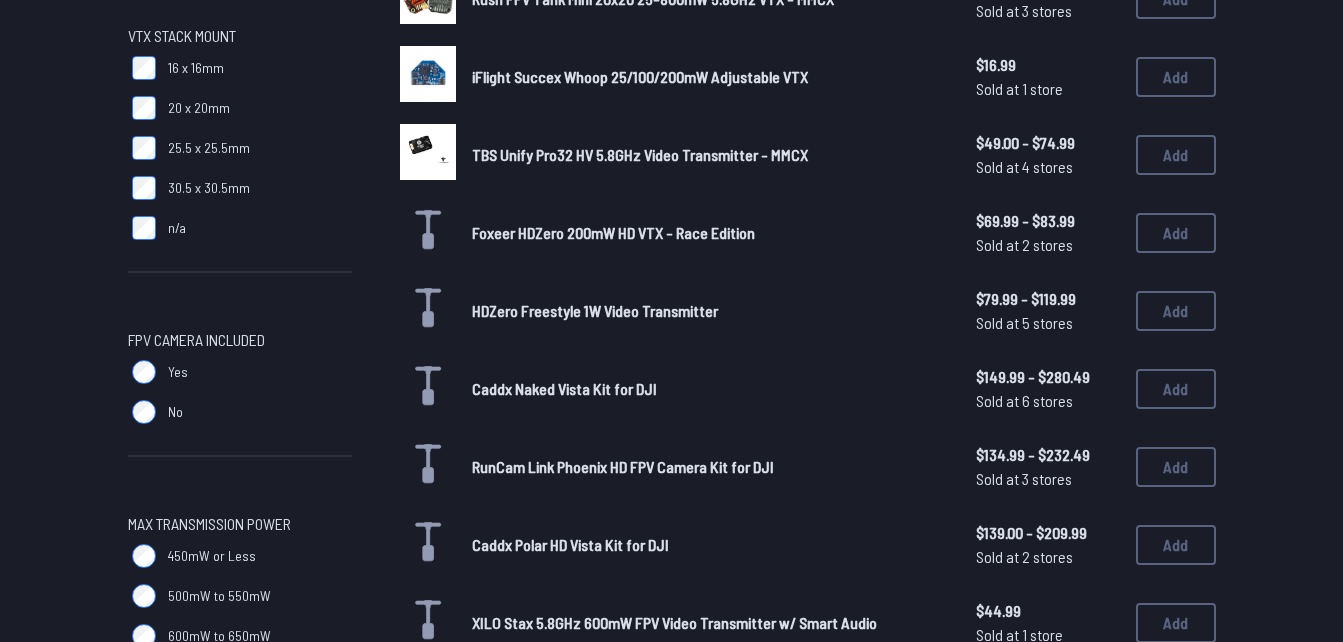 click on "HDZero Freestyle 1W Video Transmitter" at bounding box center [595, 310] 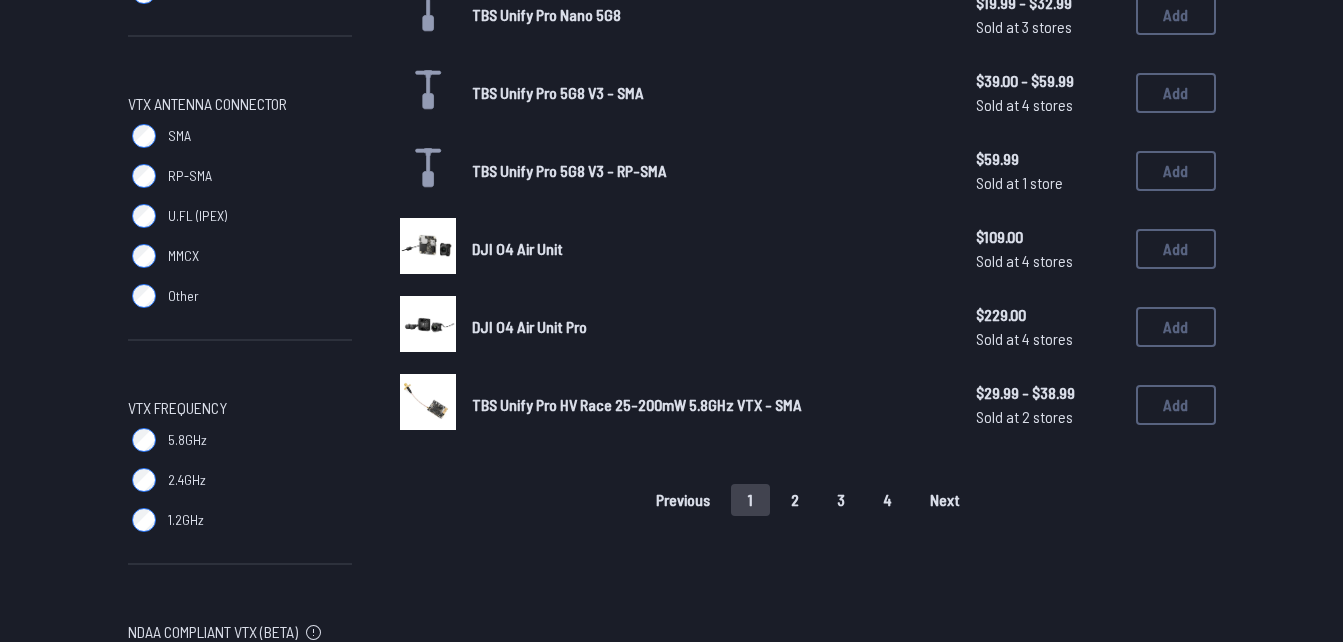 scroll, scrollTop: 1400, scrollLeft: 0, axis: vertical 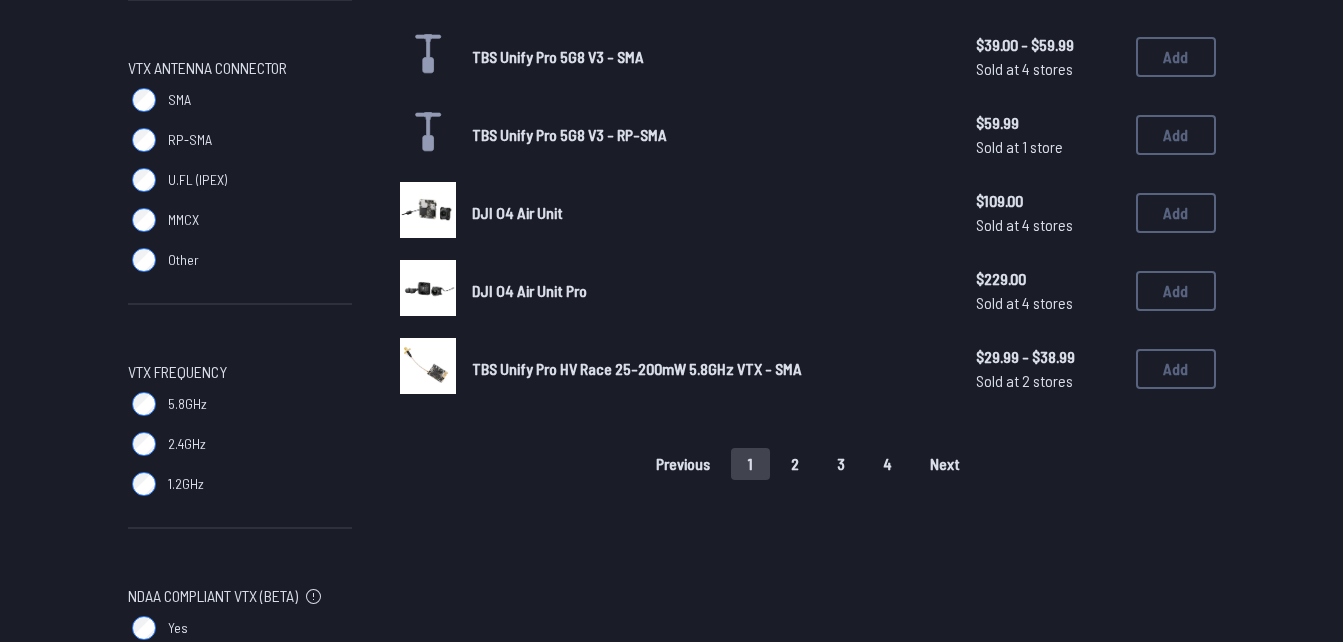 click on "DJI O4 Air Unit $109.00 Sold at 4 stores $109.00 Sold at 4 stores Add" at bounding box center [808, 213] 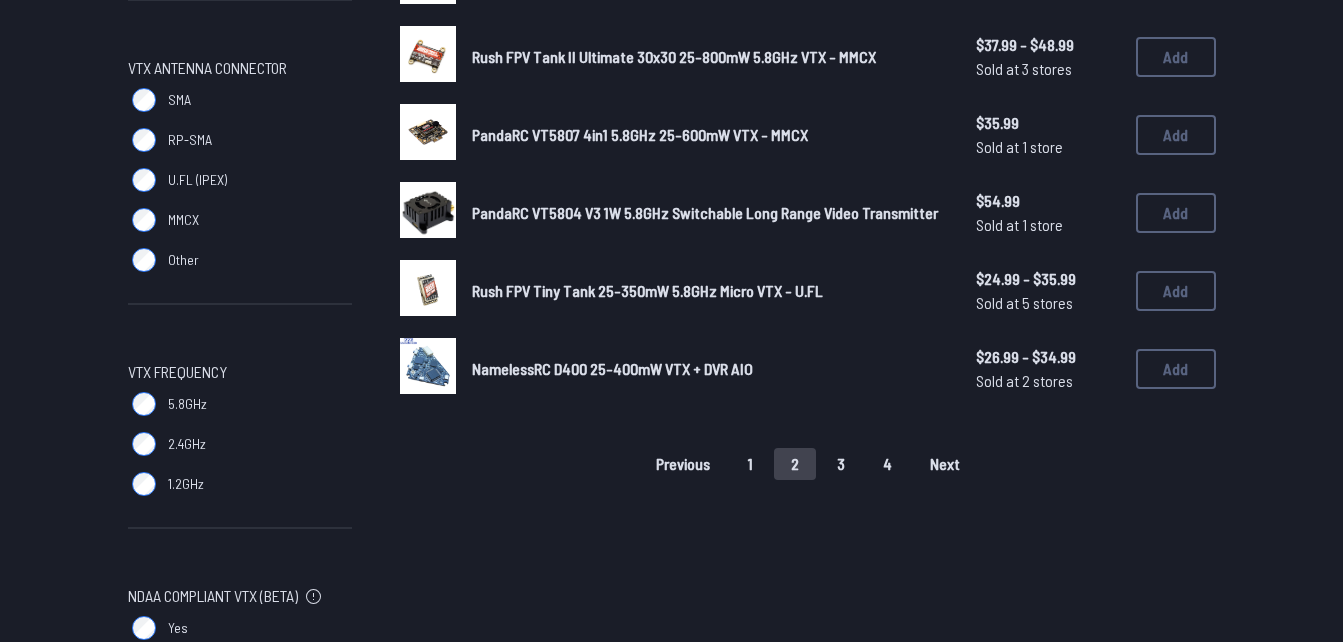scroll, scrollTop: 0, scrollLeft: 0, axis: both 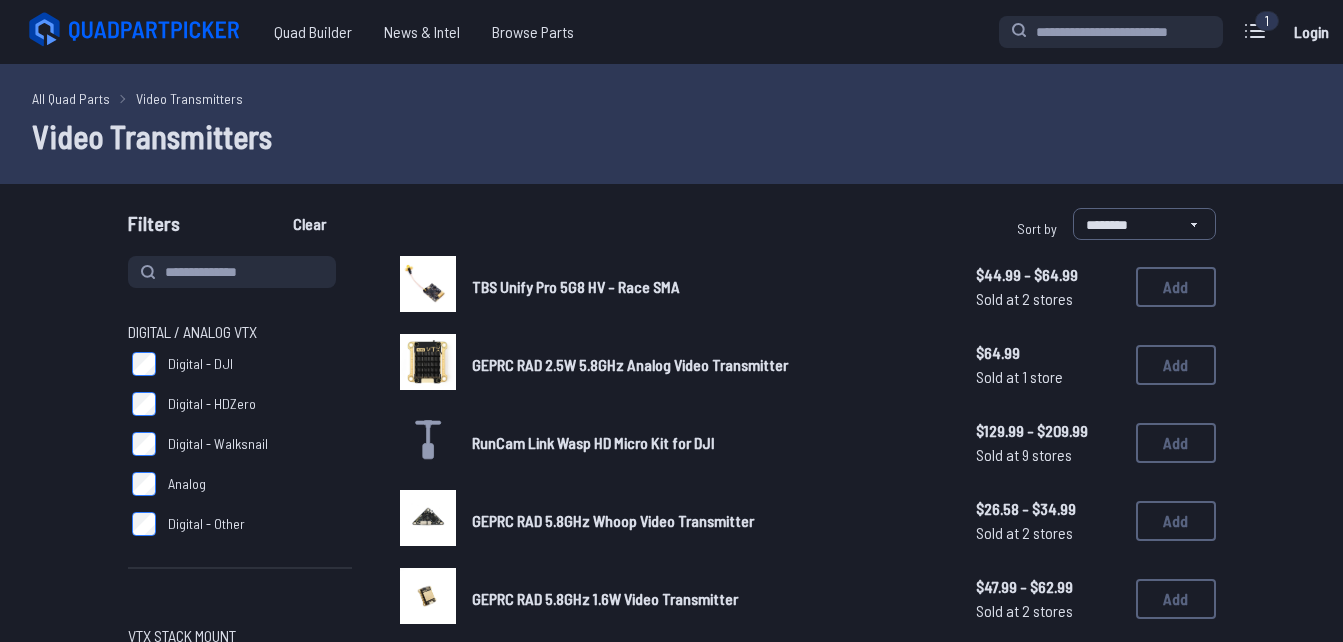 type 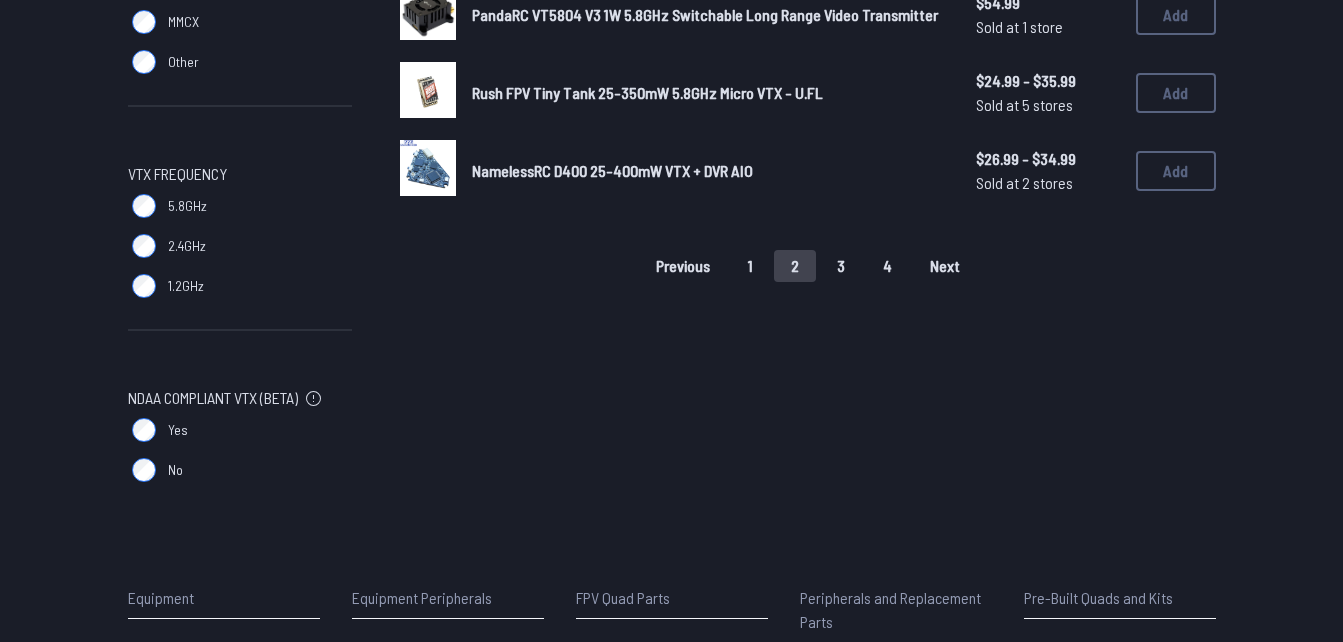 scroll, scrollTop: 1600, scrollLeft: 0, axis: vertical 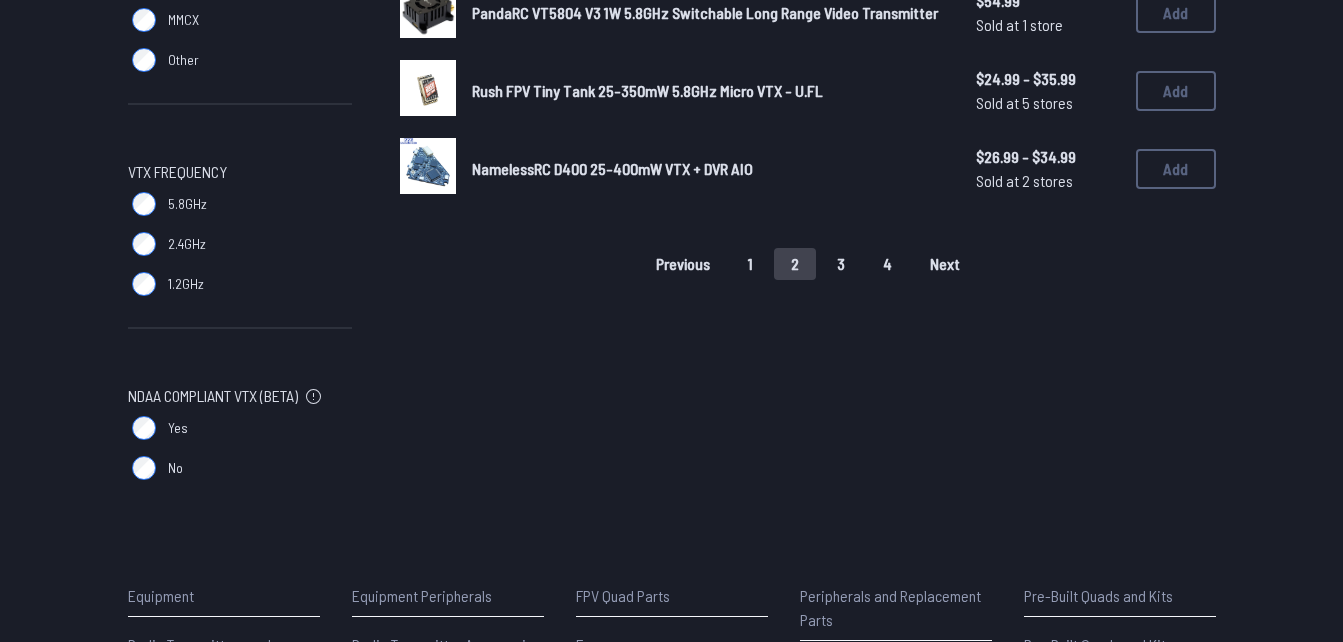 click on "3" at bounding box center (841, 264) 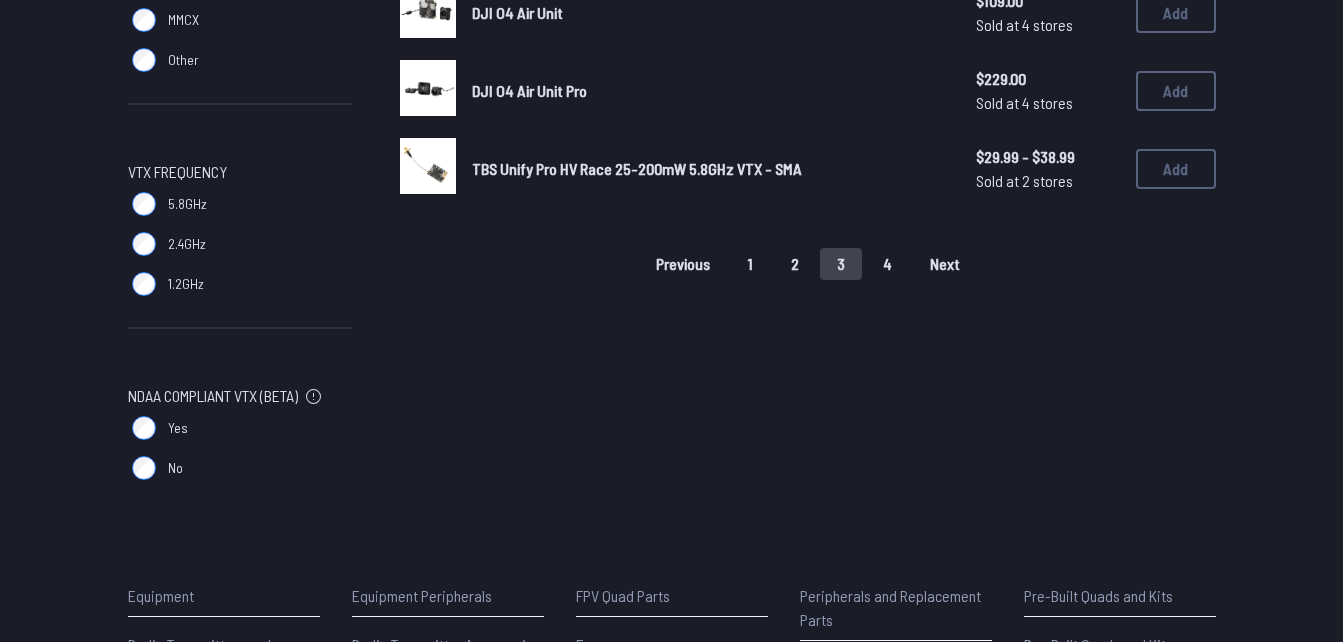 type 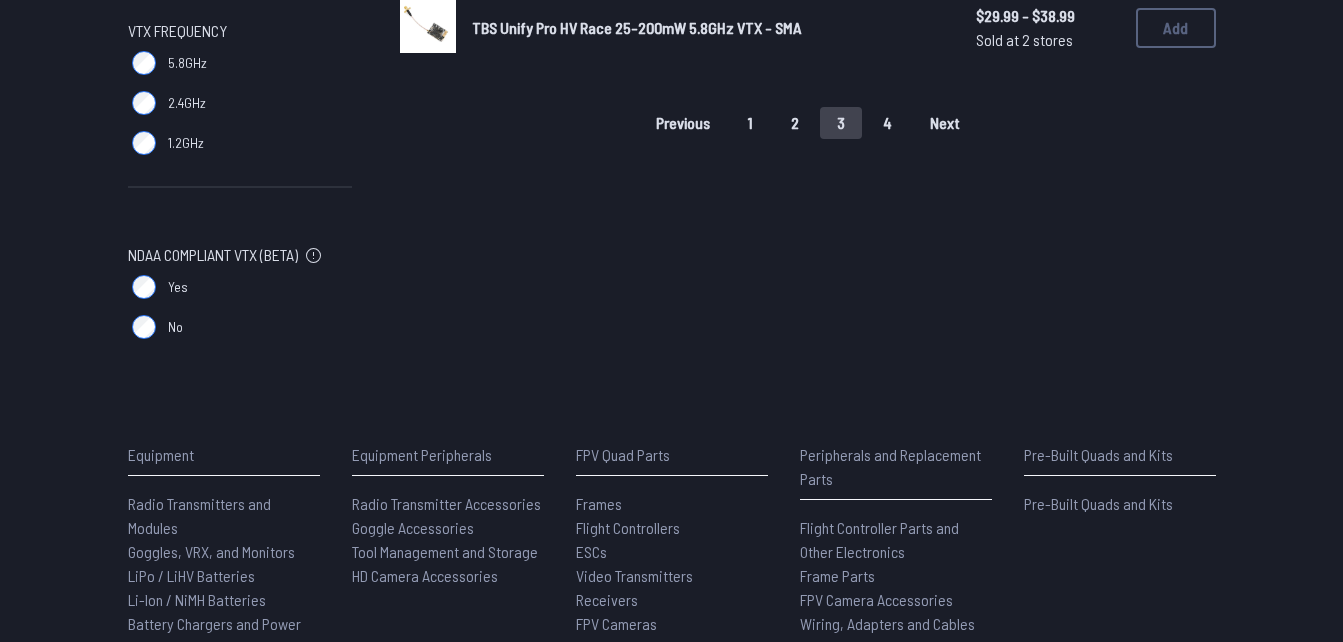 scroll, scrollTop: 1720, scrollLeft: 0, axis: vertical 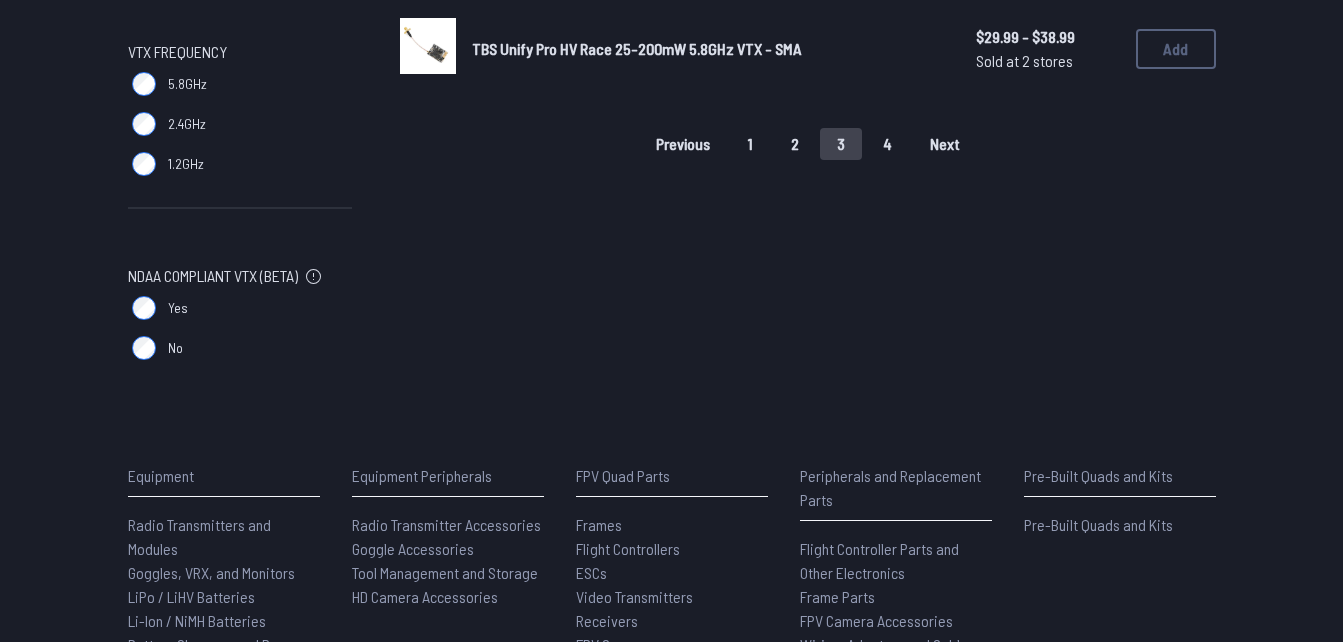 click on "4" at bounding box center [887, 144] 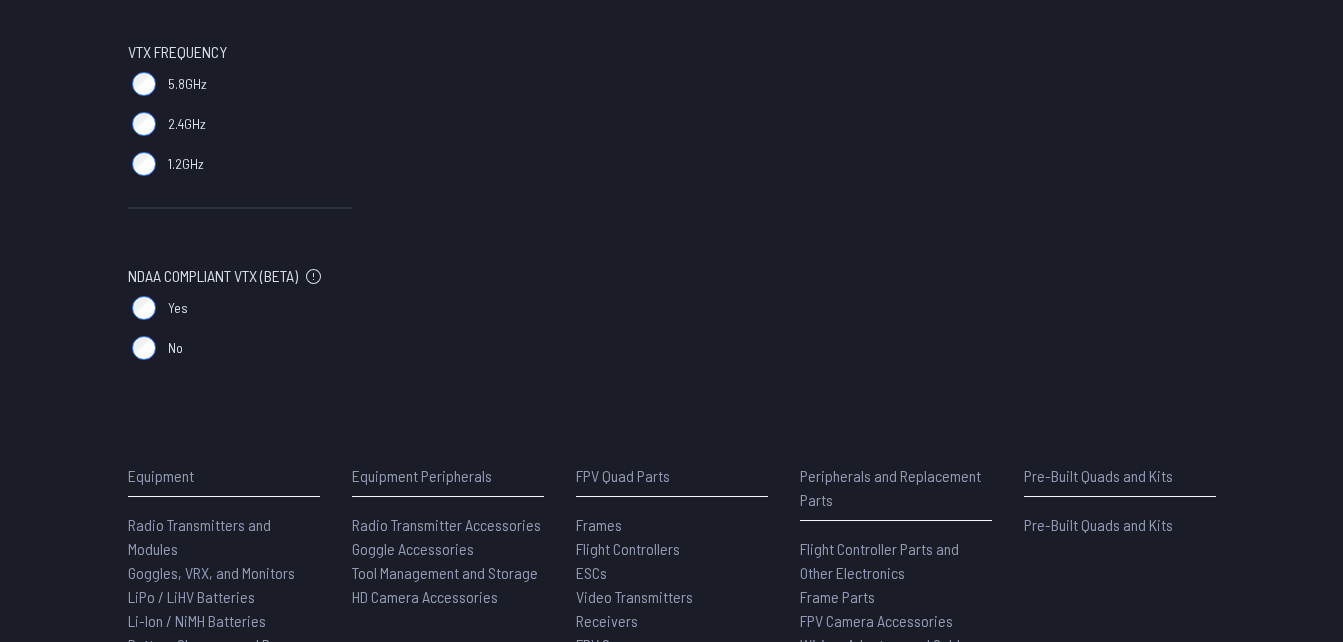 scroll, scrollTop: 0, scrollLeft: 0, axis: both 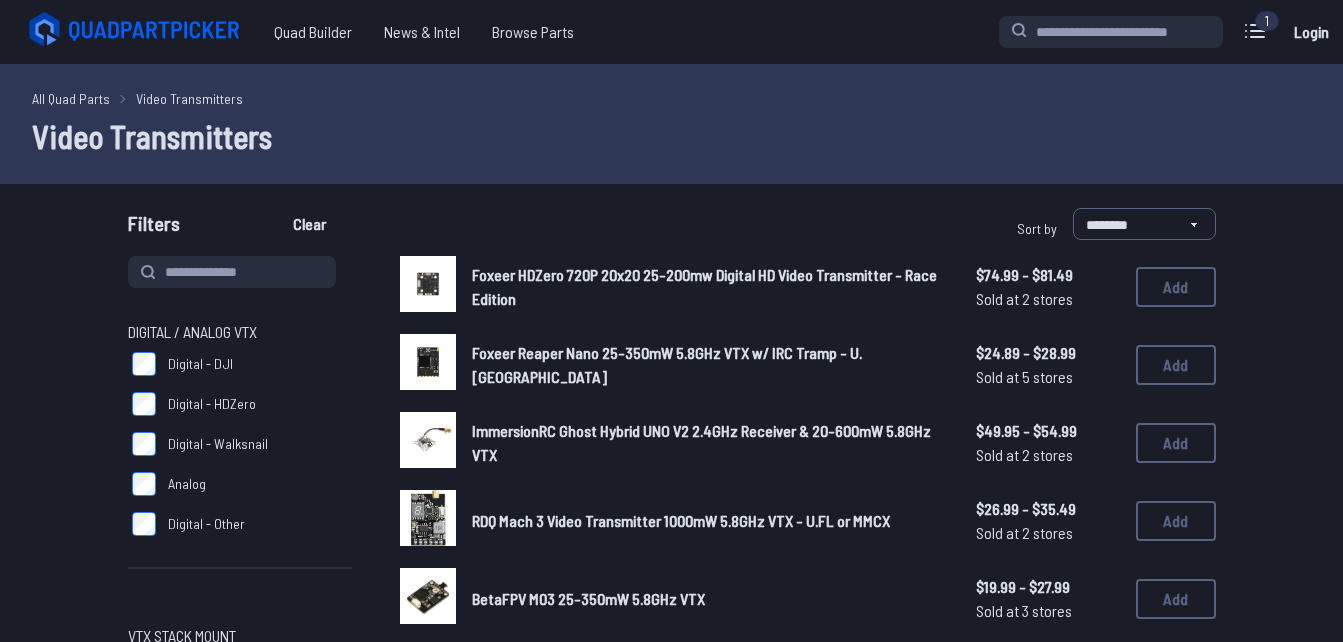 type 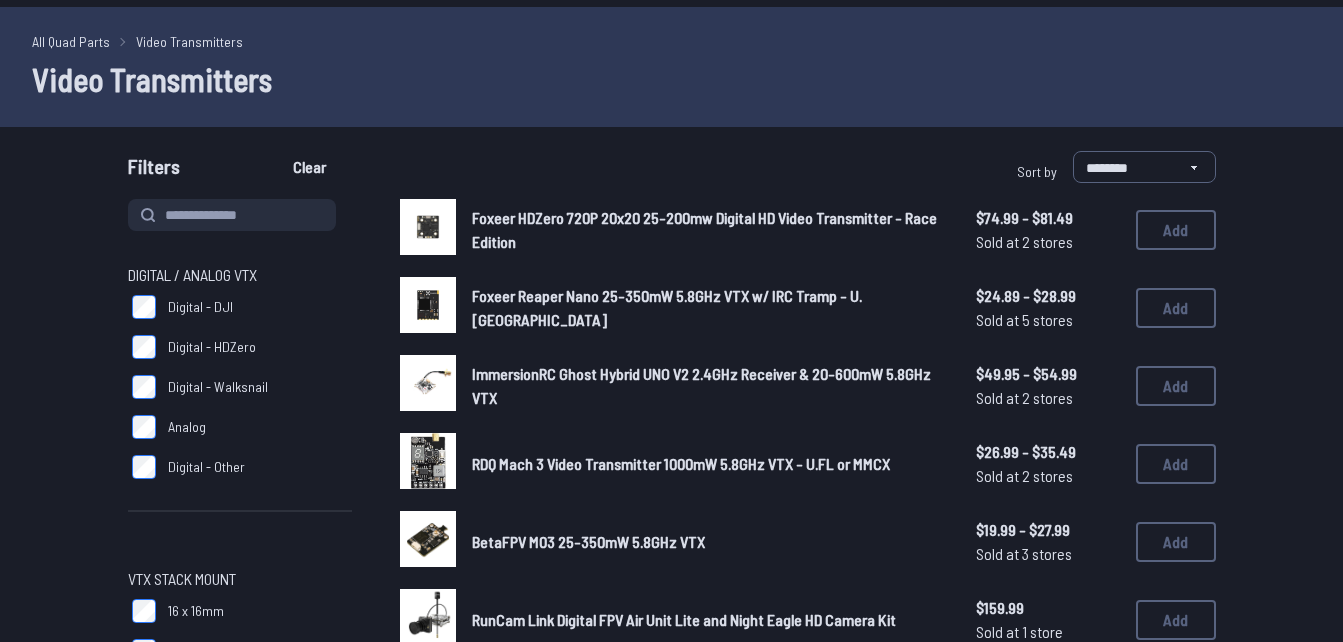 scroll, scrollTop: 0, scrollLeft: 0, axis: both 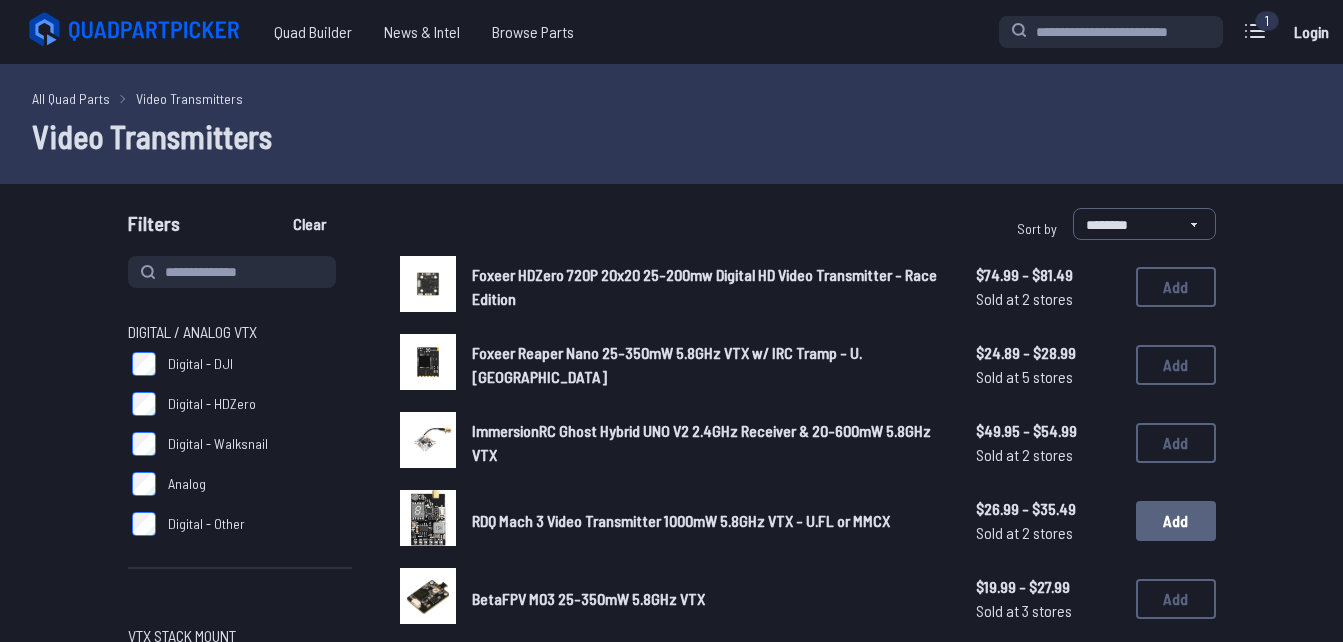 click on "Add" at bounding box center (1176, 521) 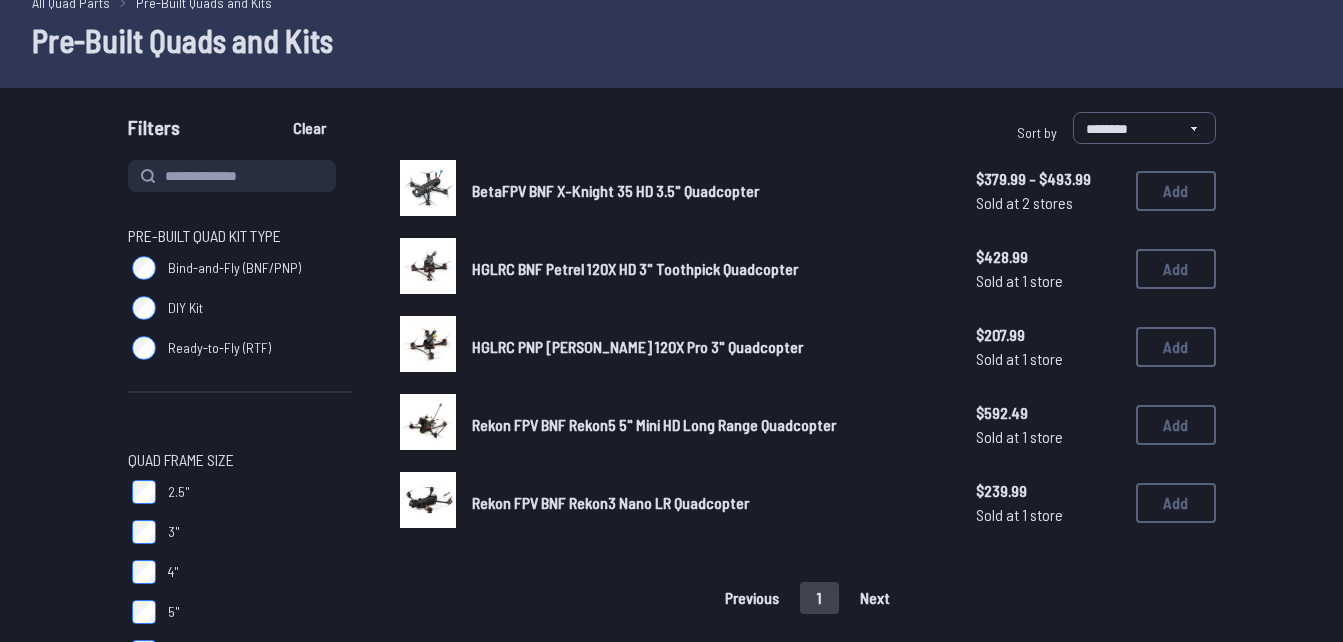 scroll, scrollTop: 160, scrollLeft: 0, axis: vertical 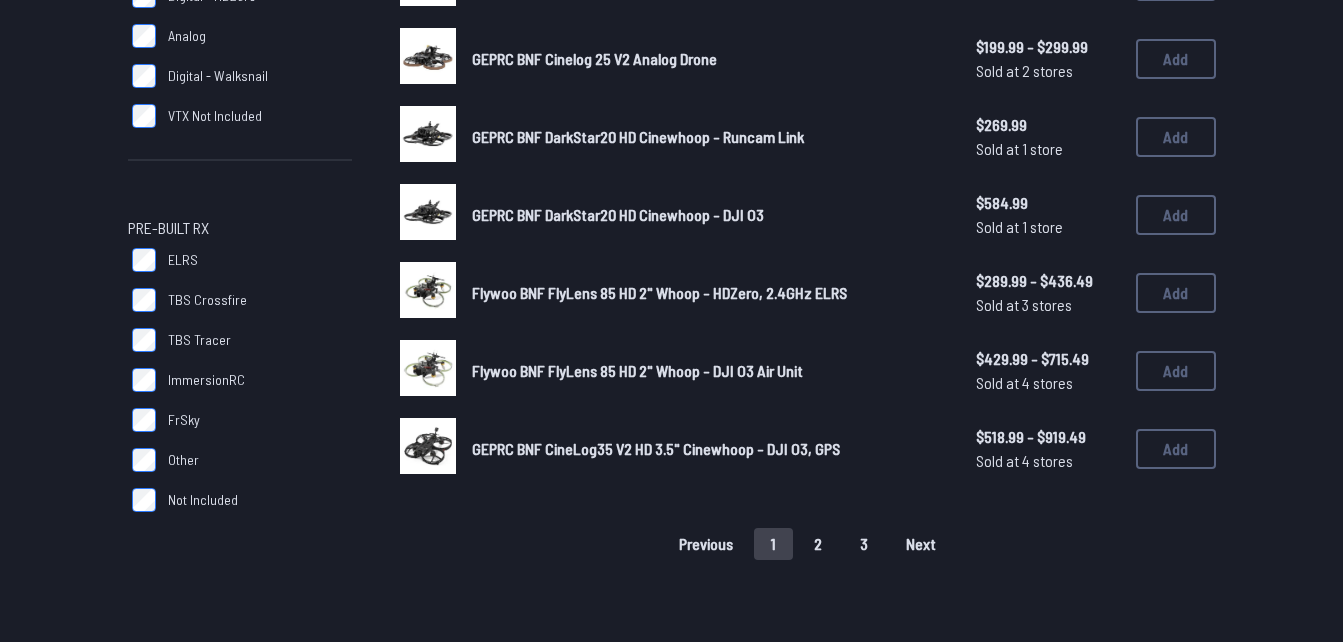 click on "2" at bounding box center [818, 544] 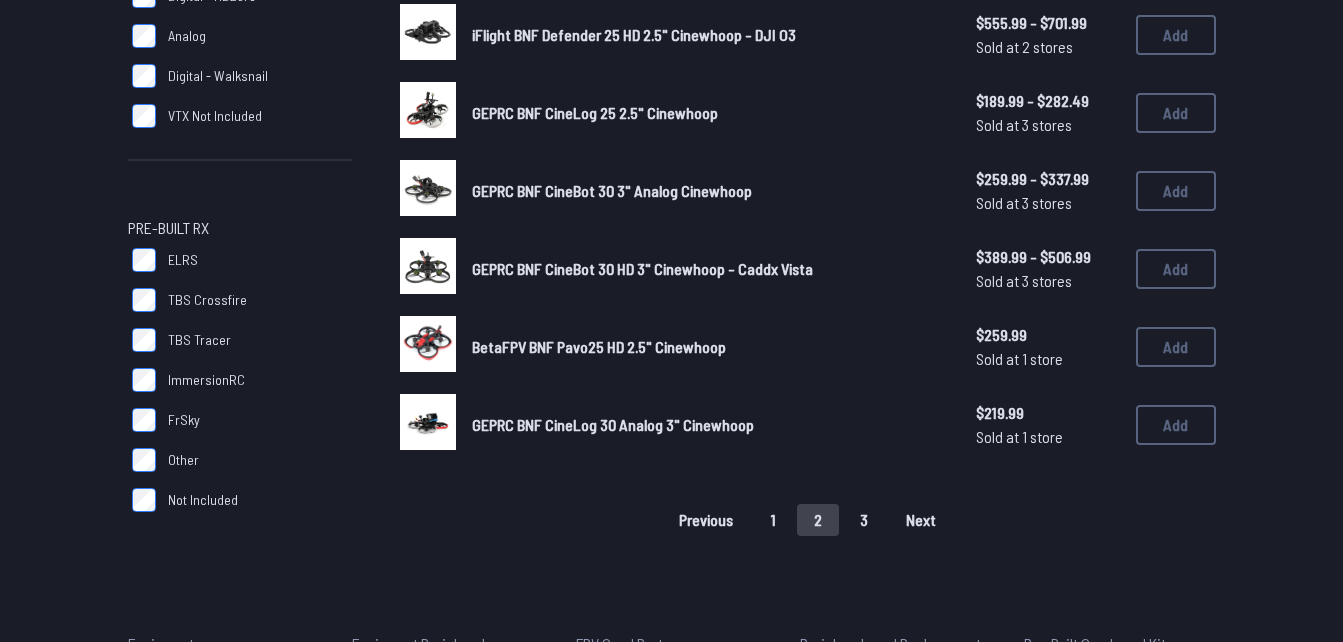 scroll, scrollTop: 0, scrollLeft: 0, axis: both 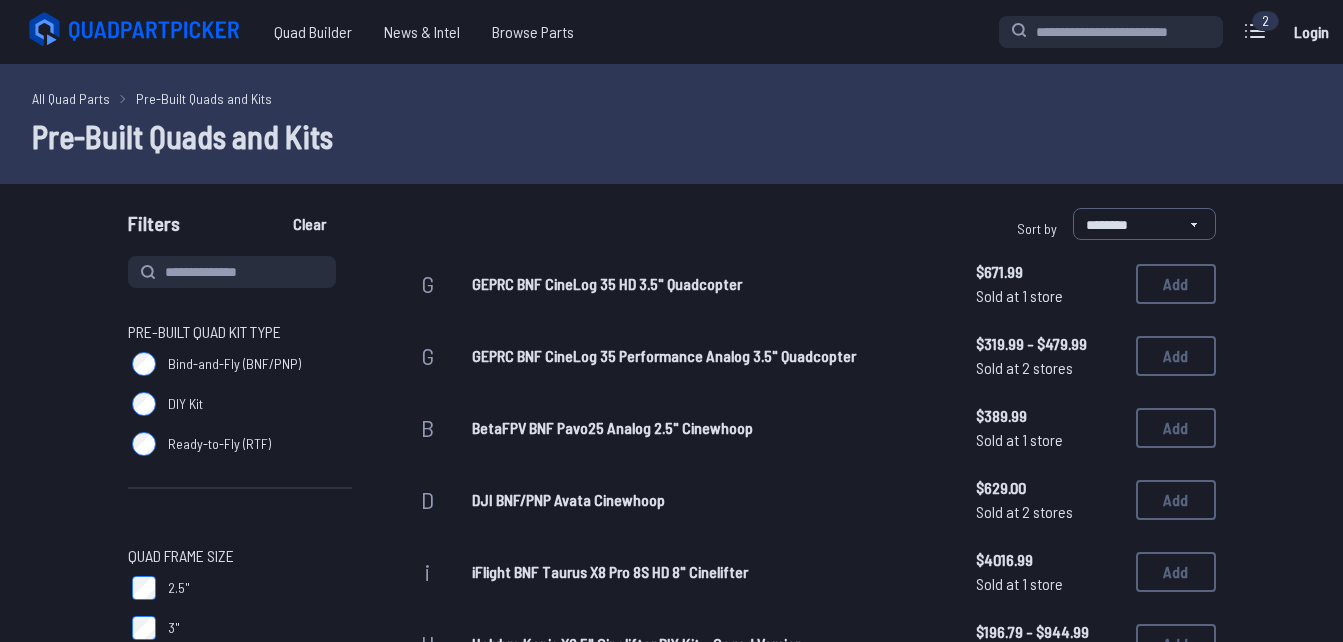 type 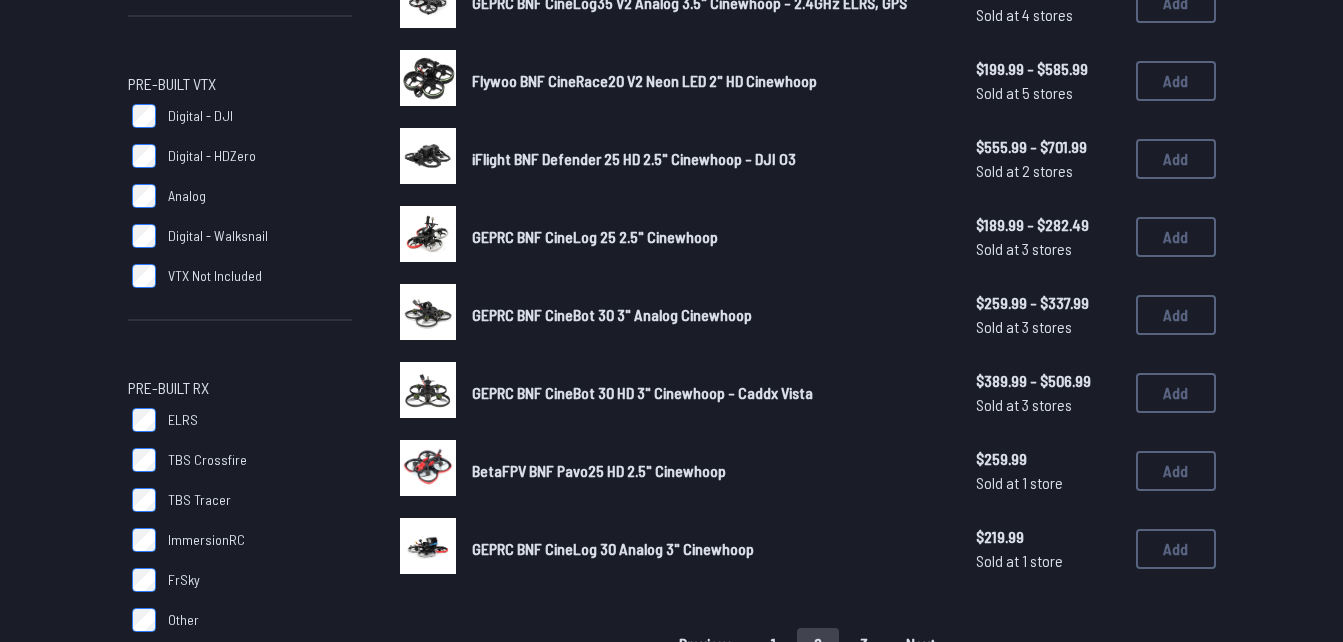 scroll, scrollTop: 1200, scrollLeft: 0, axis: vertical 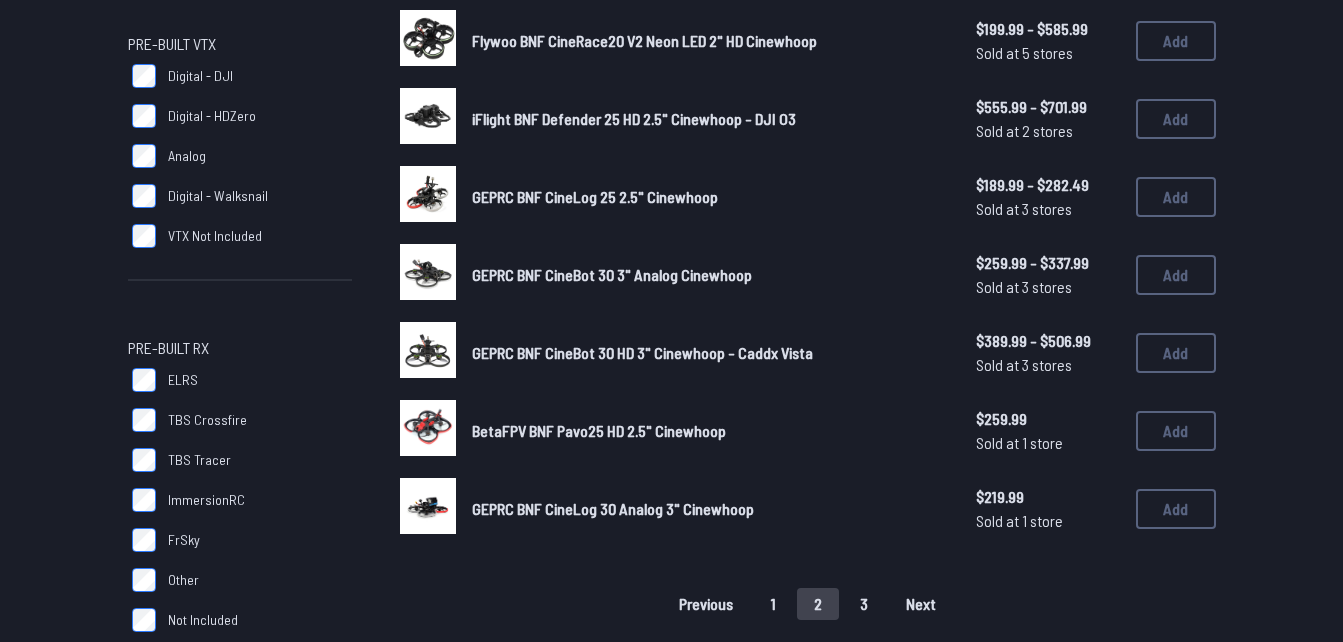 click on "3" at bounding box center [864, 604] 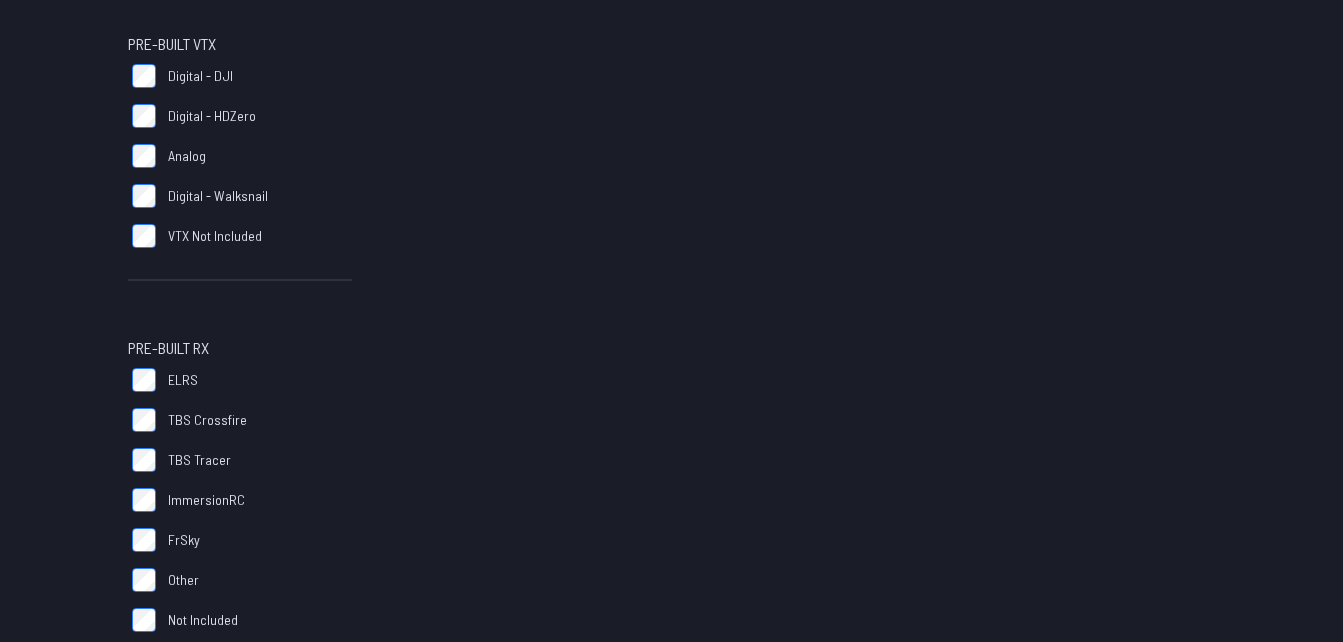 scroll, scrollTop: 0, scrollLeft: 0, axis: both 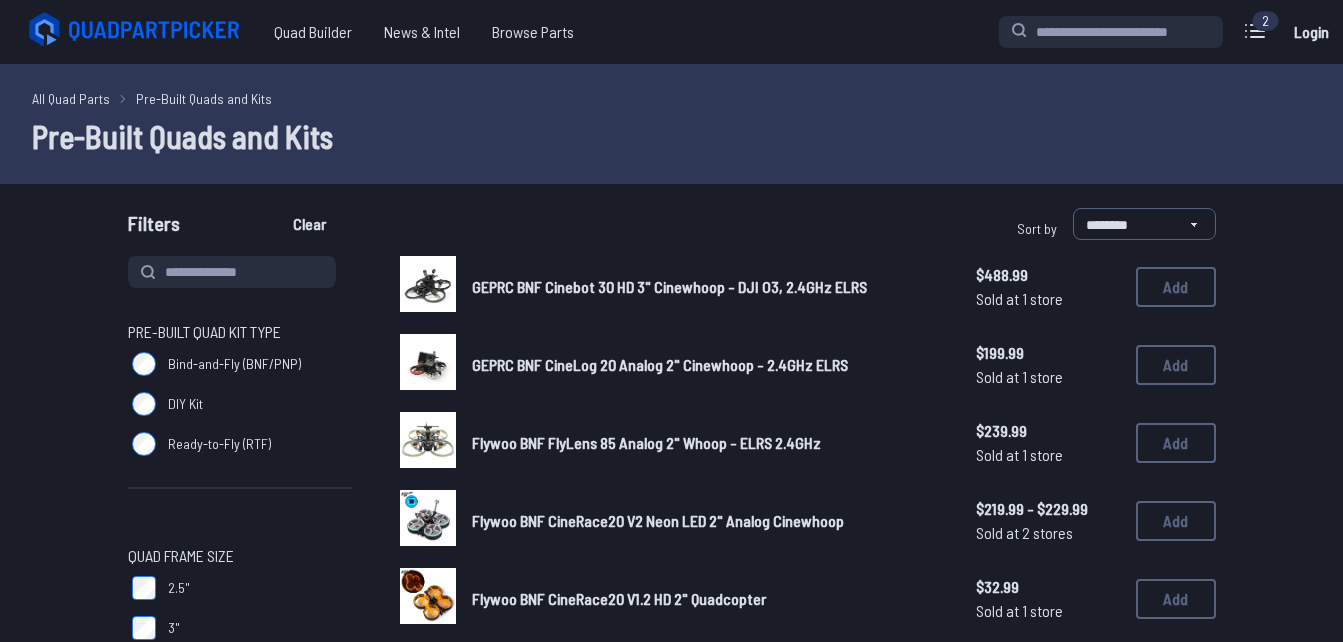 type 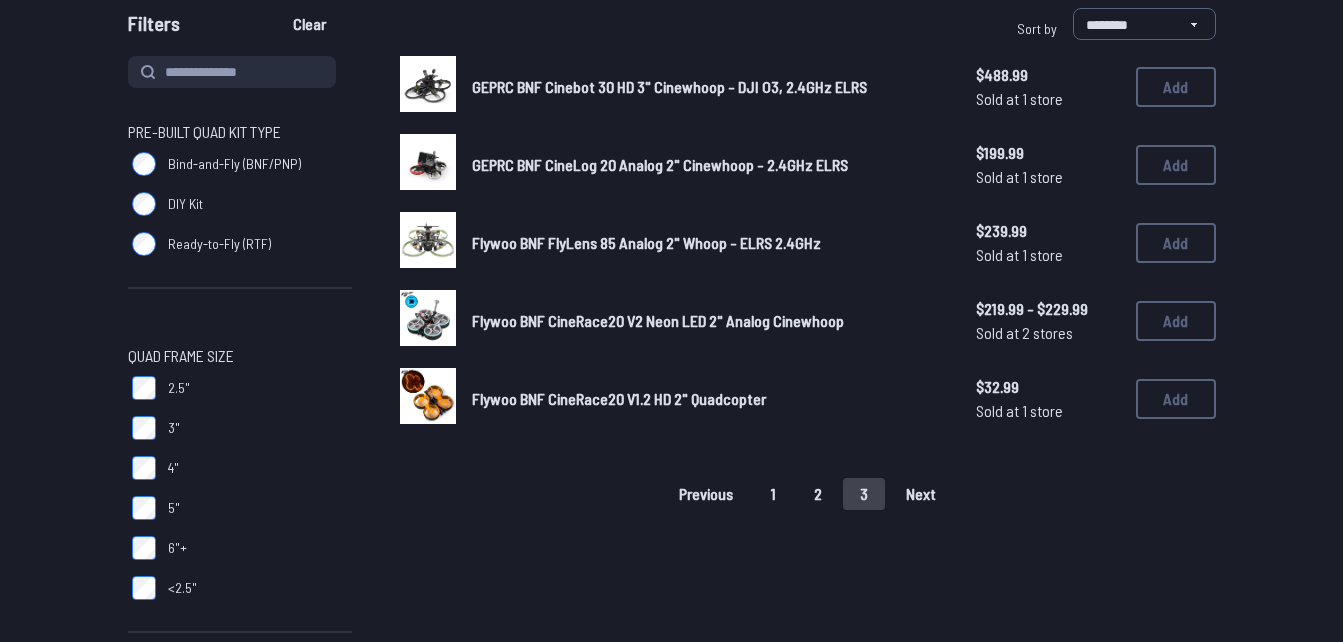 scroll, scrollTop: 240, scrollLeft: 0, axis: vertical 